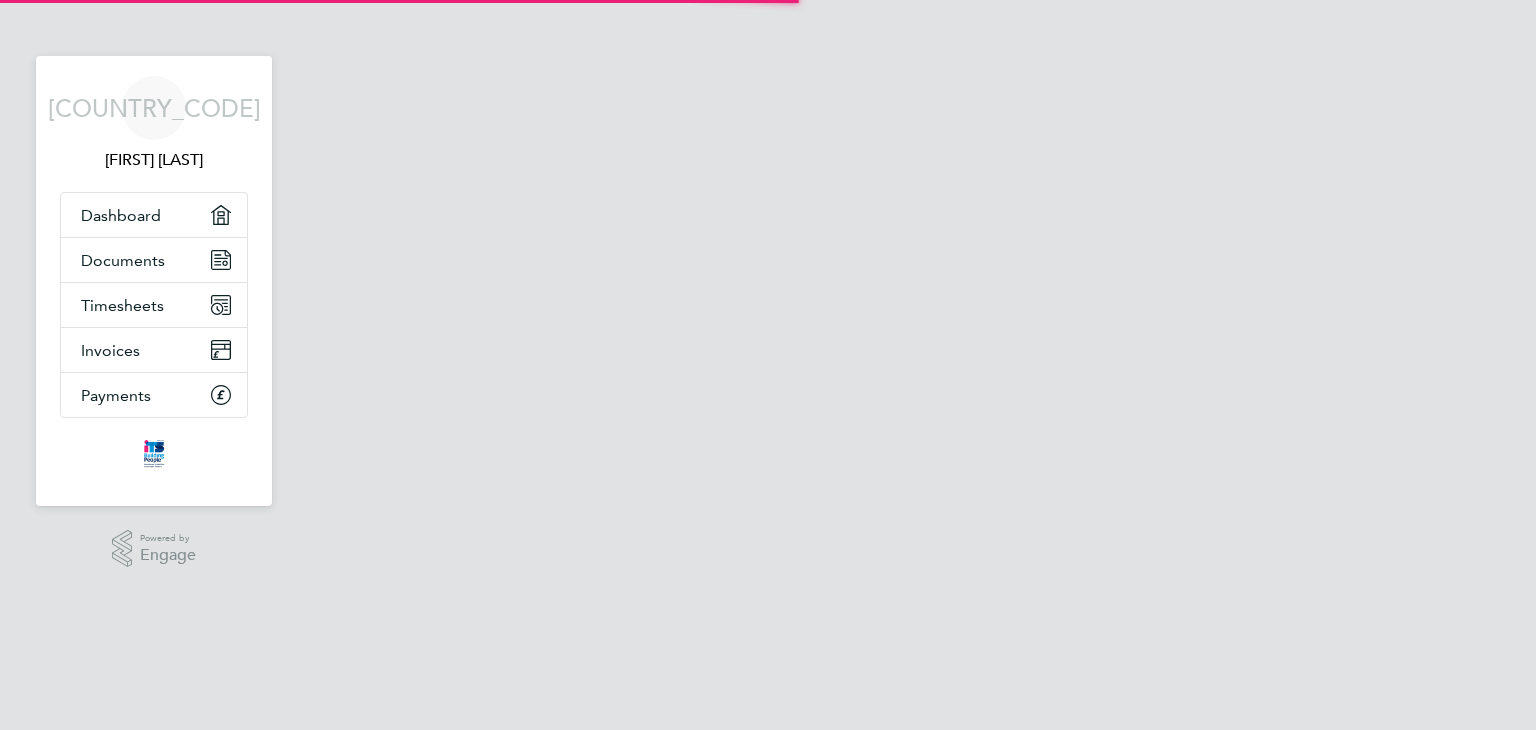 scroll, scrollTop: 0, scrollLeft: 0, axis: both 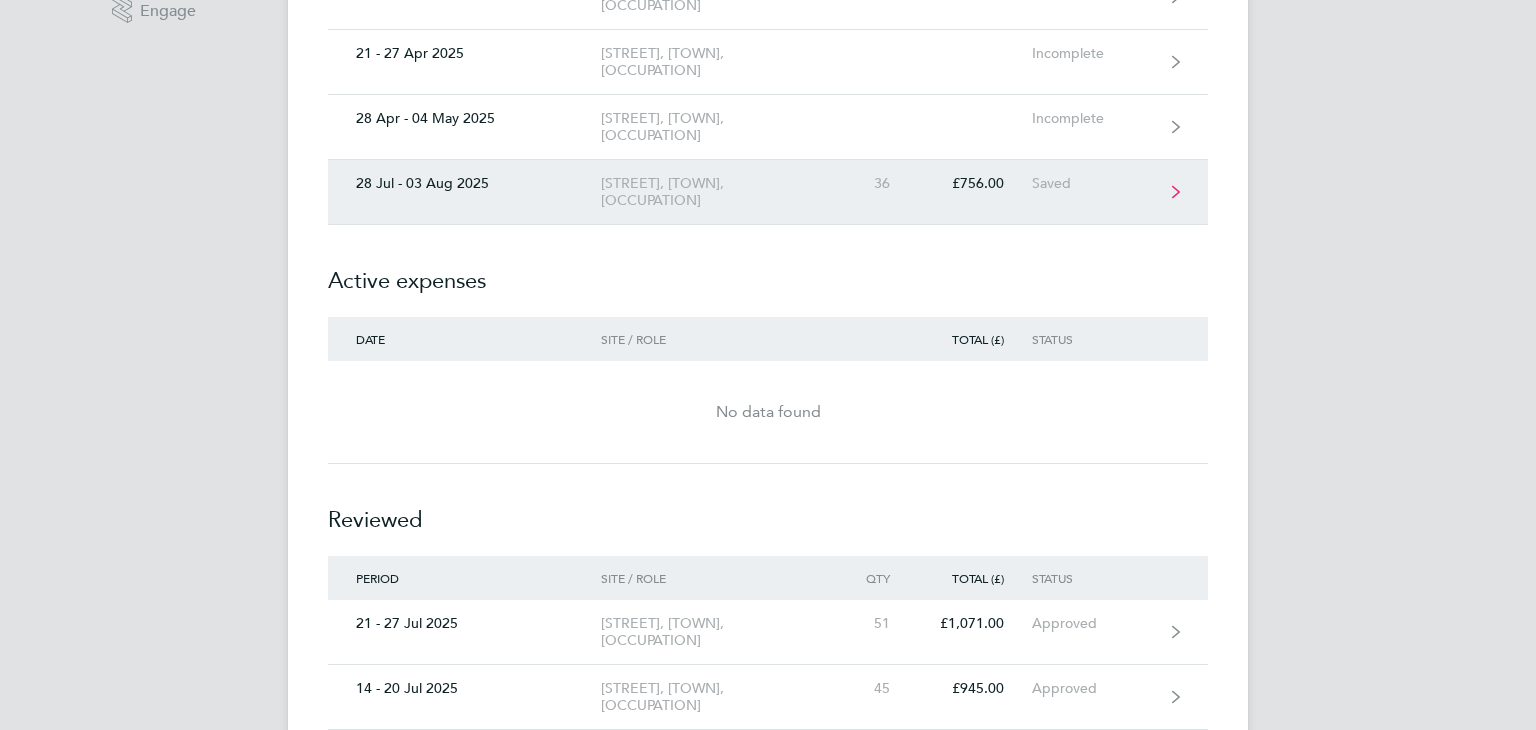 click 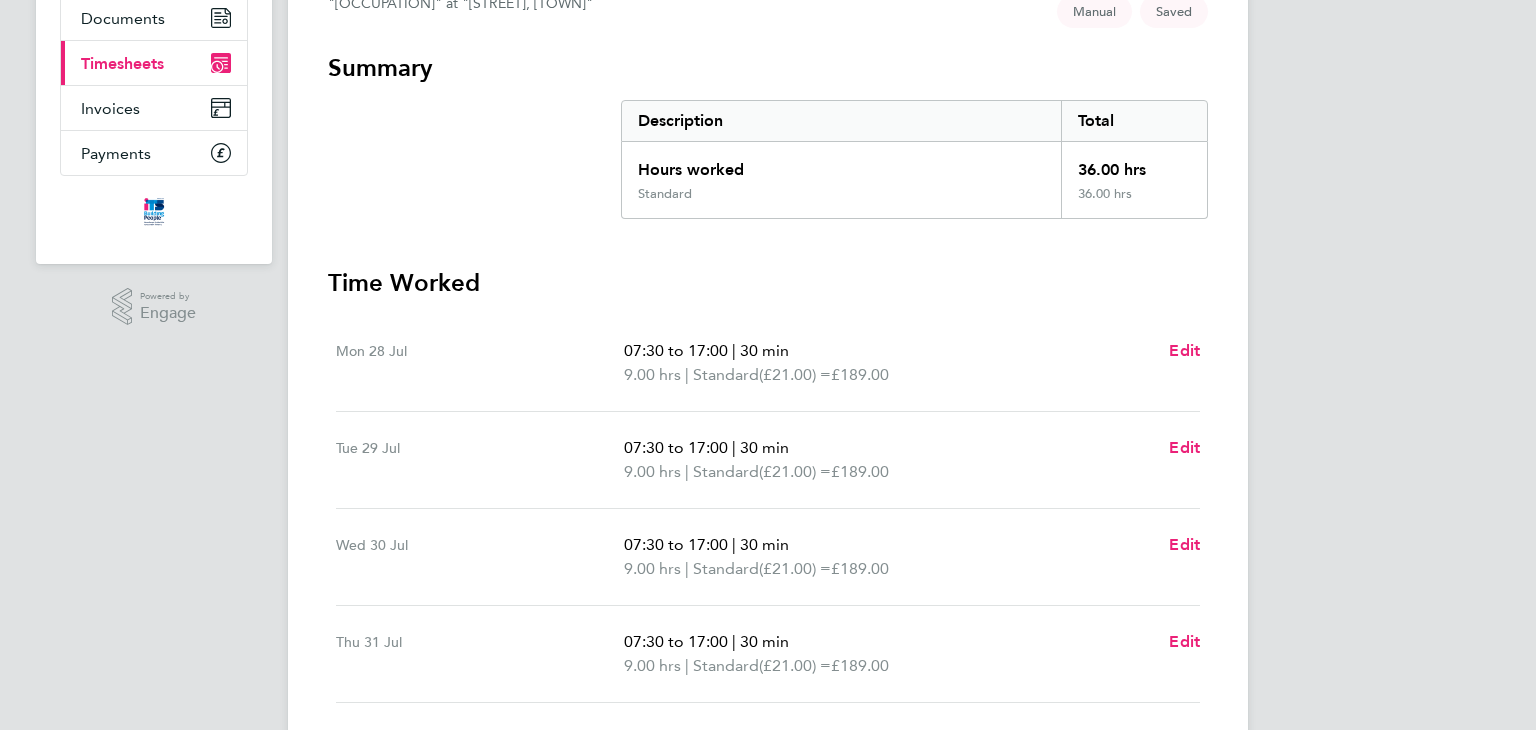 scroll, scrollTop: 374, scrollLeft: 0, axis: vertical 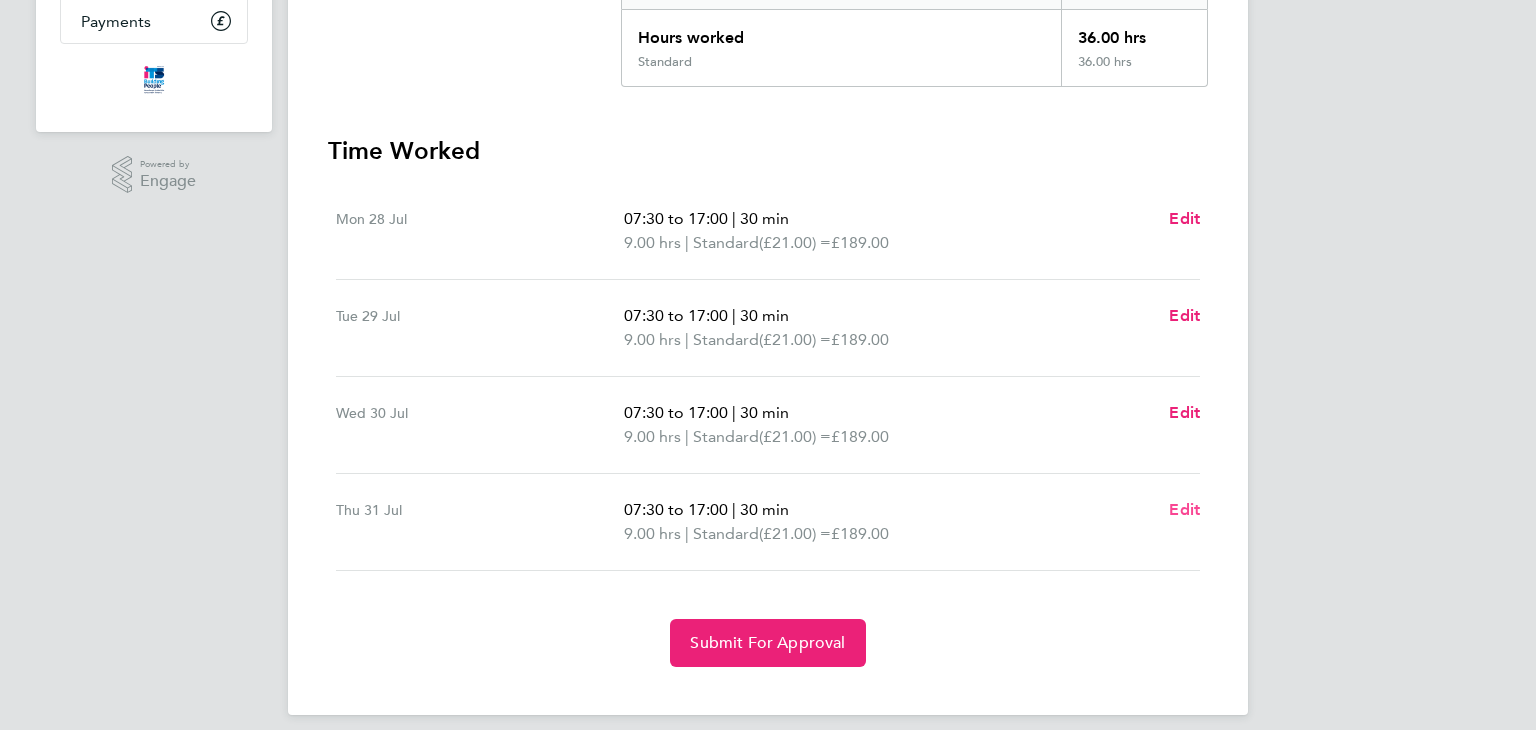 click on "Edit" at bounding box center (1184, 509) 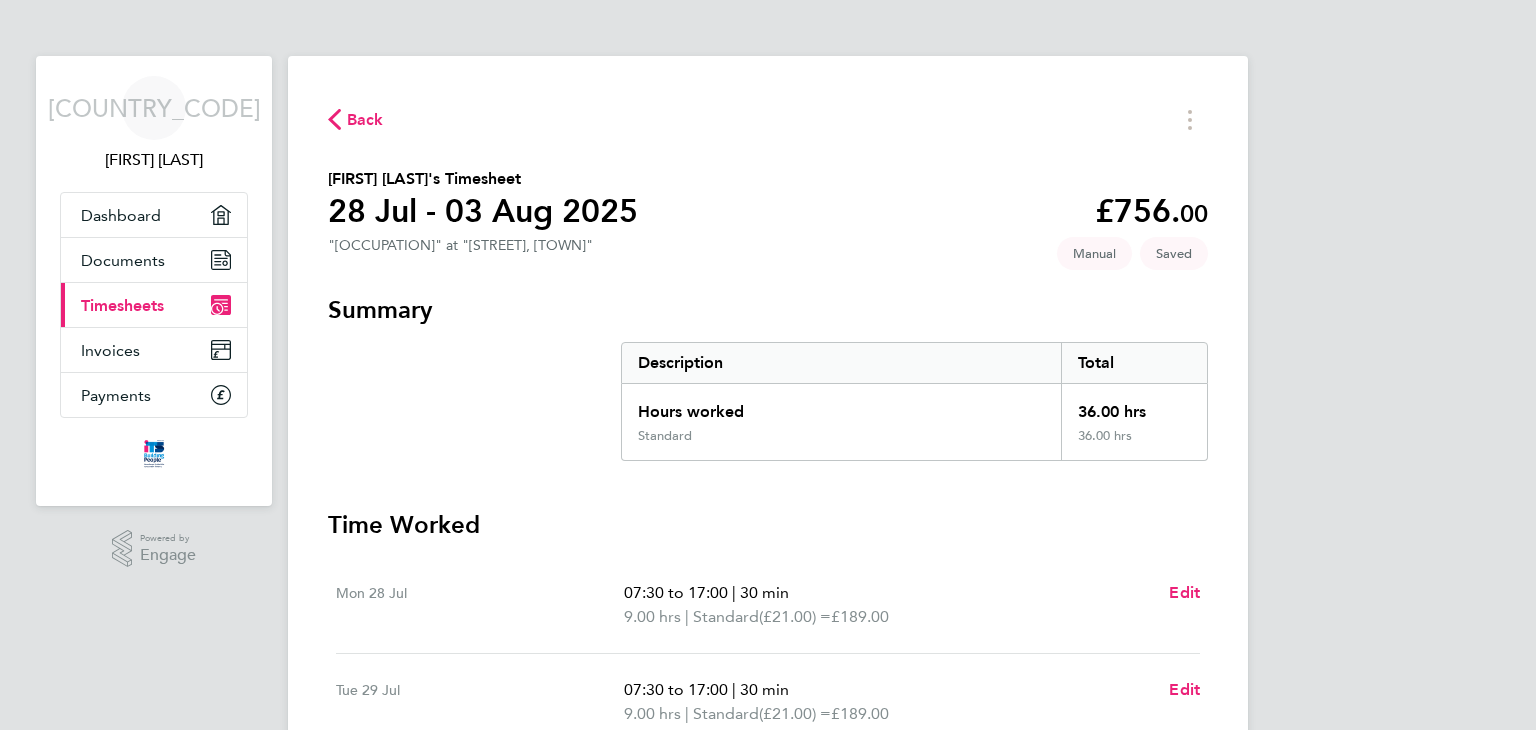 select on "30" 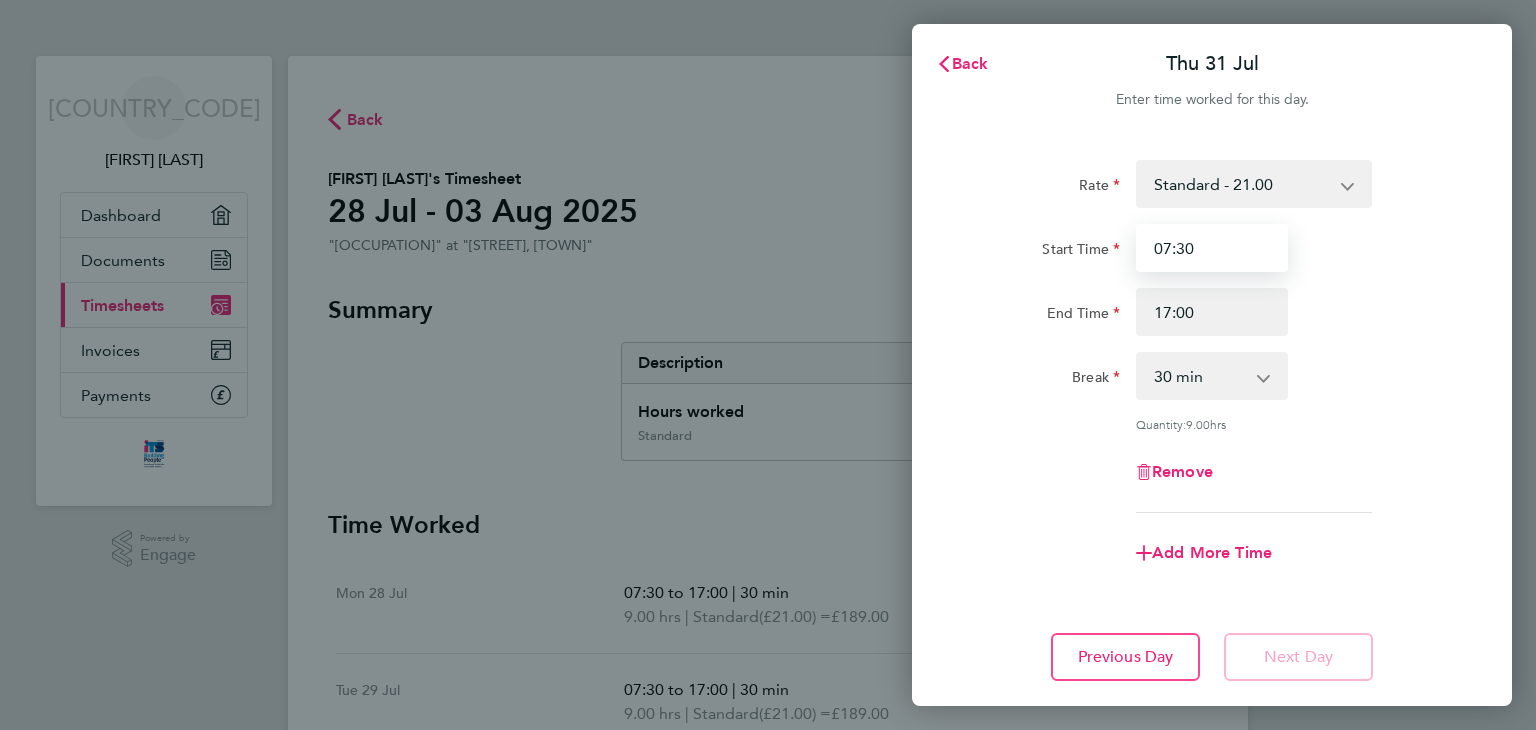 click on "07:30" at bounding box center (1212, 248) 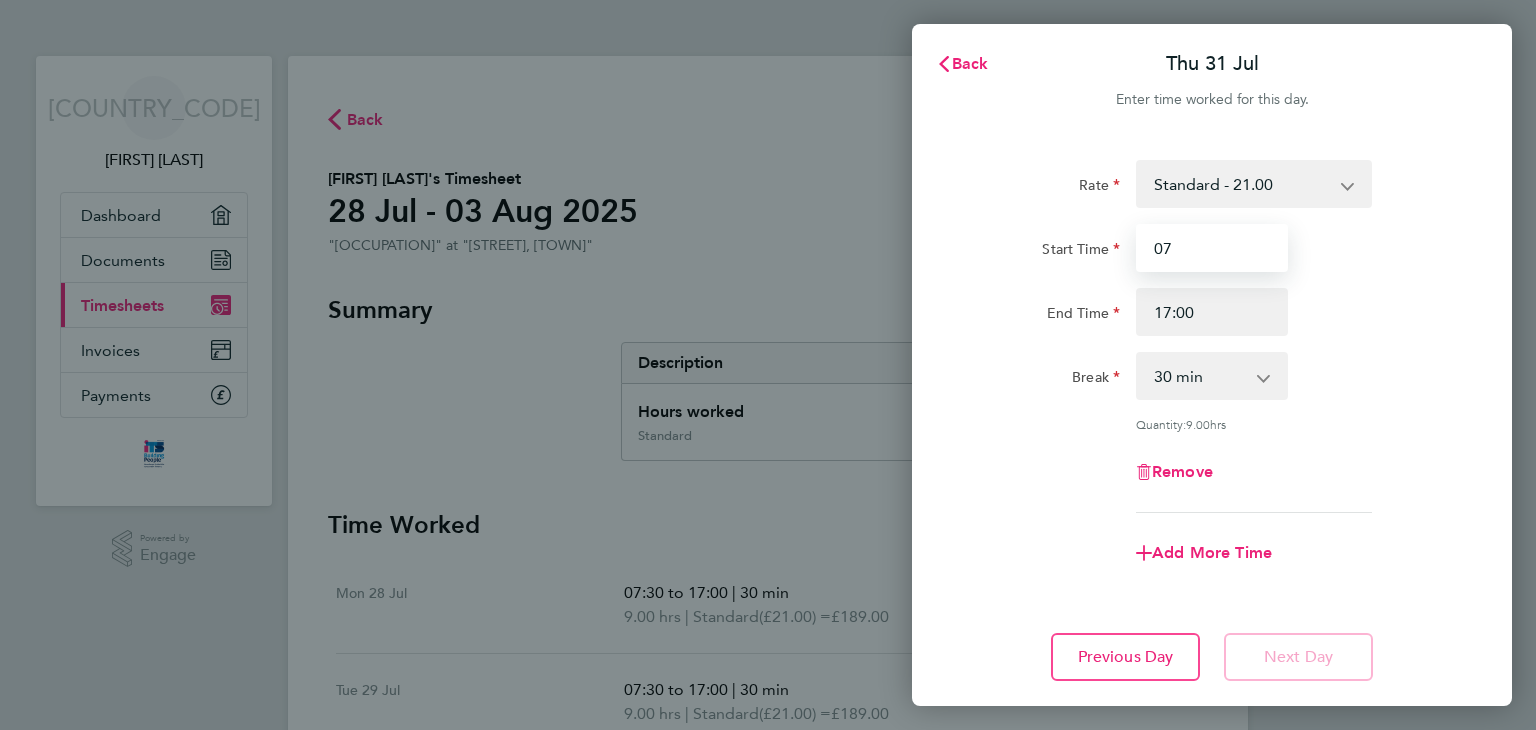 type on "0" 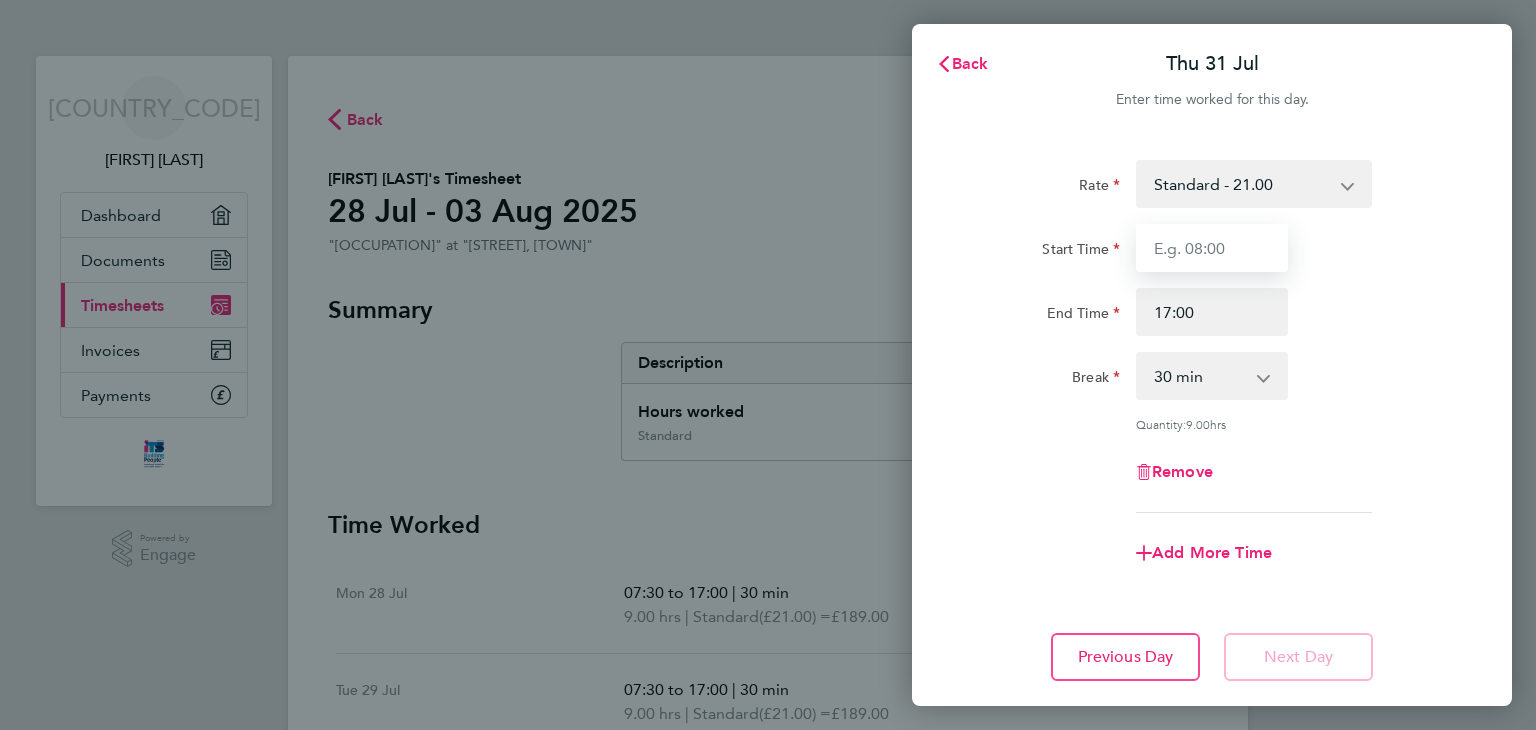 type 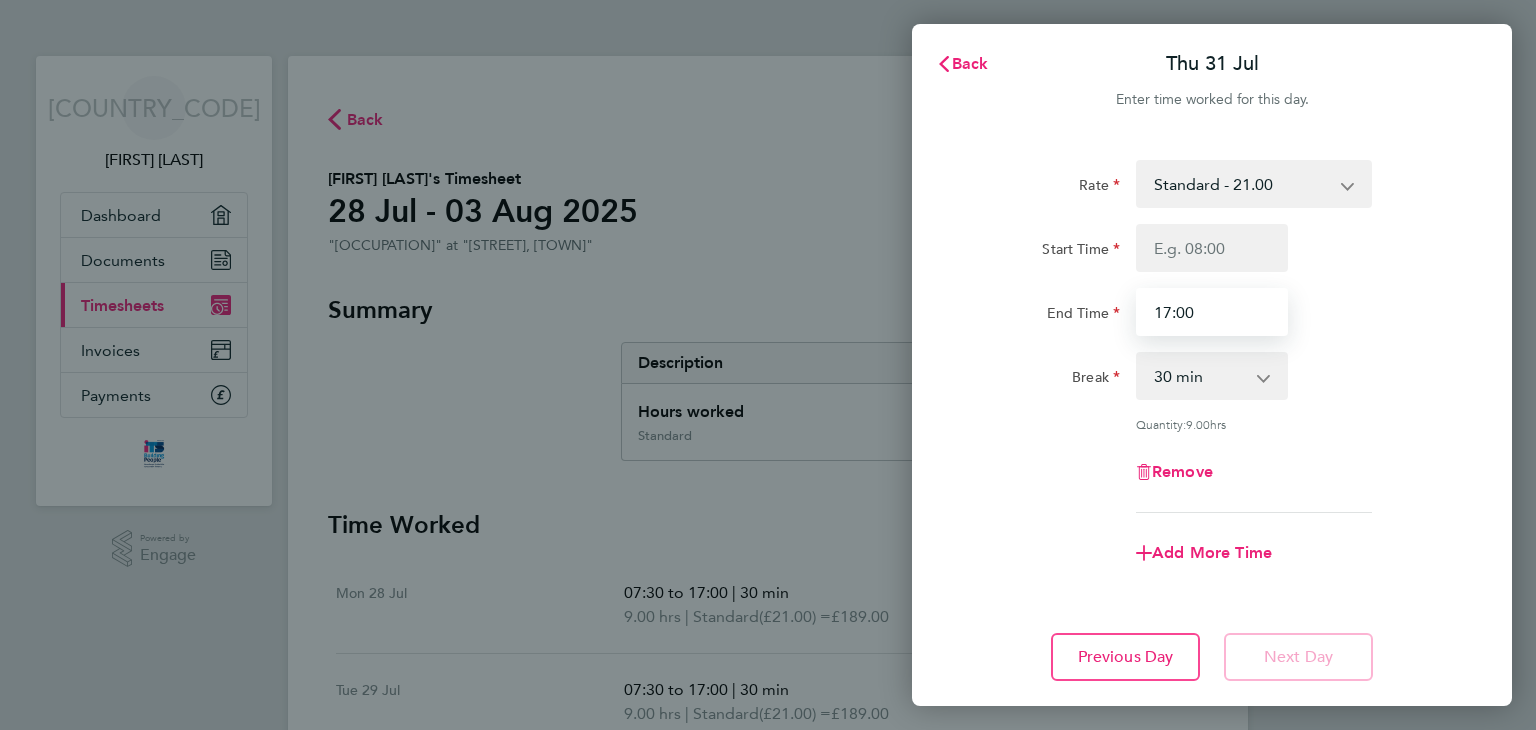 click on "17:00" at bounding box center (1212, 312) 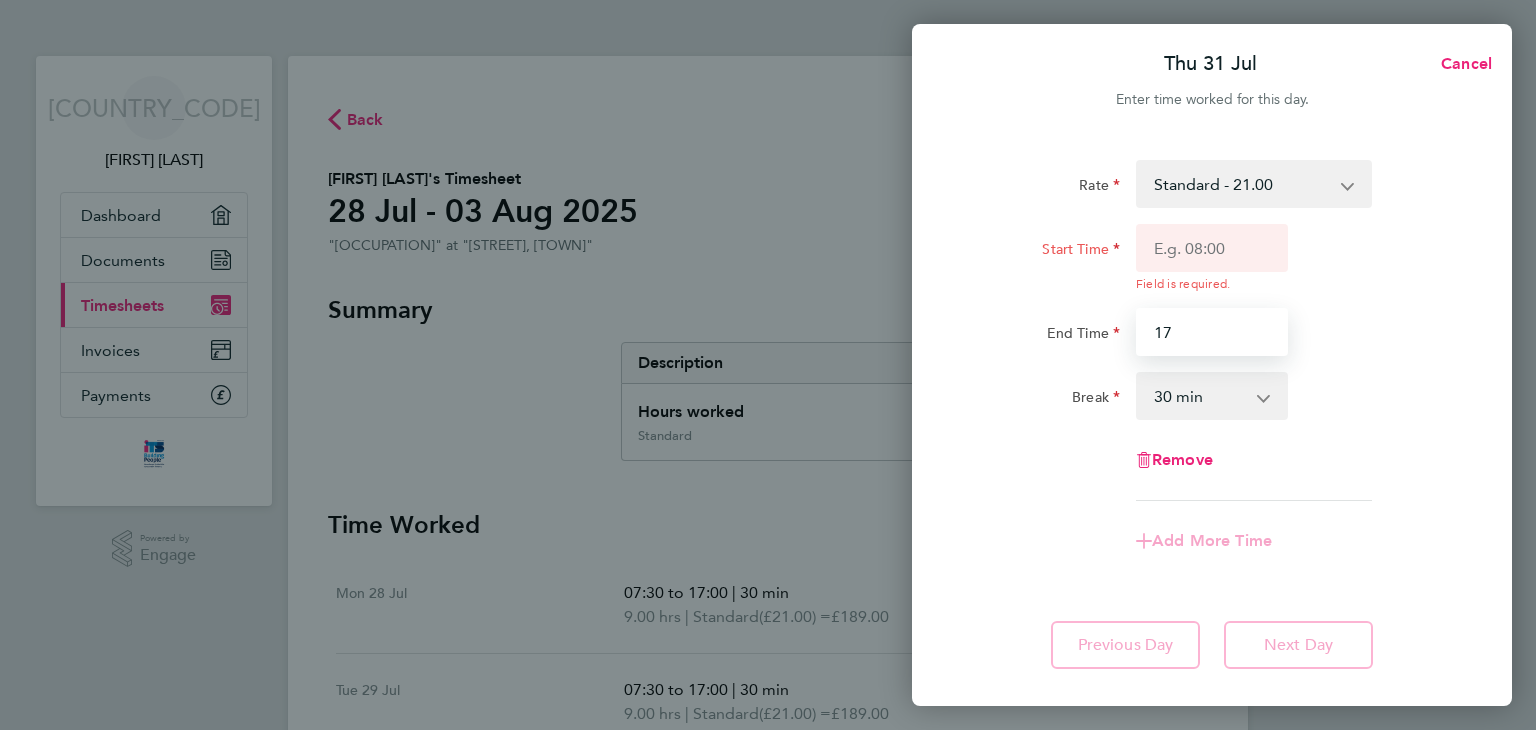 type on "1" 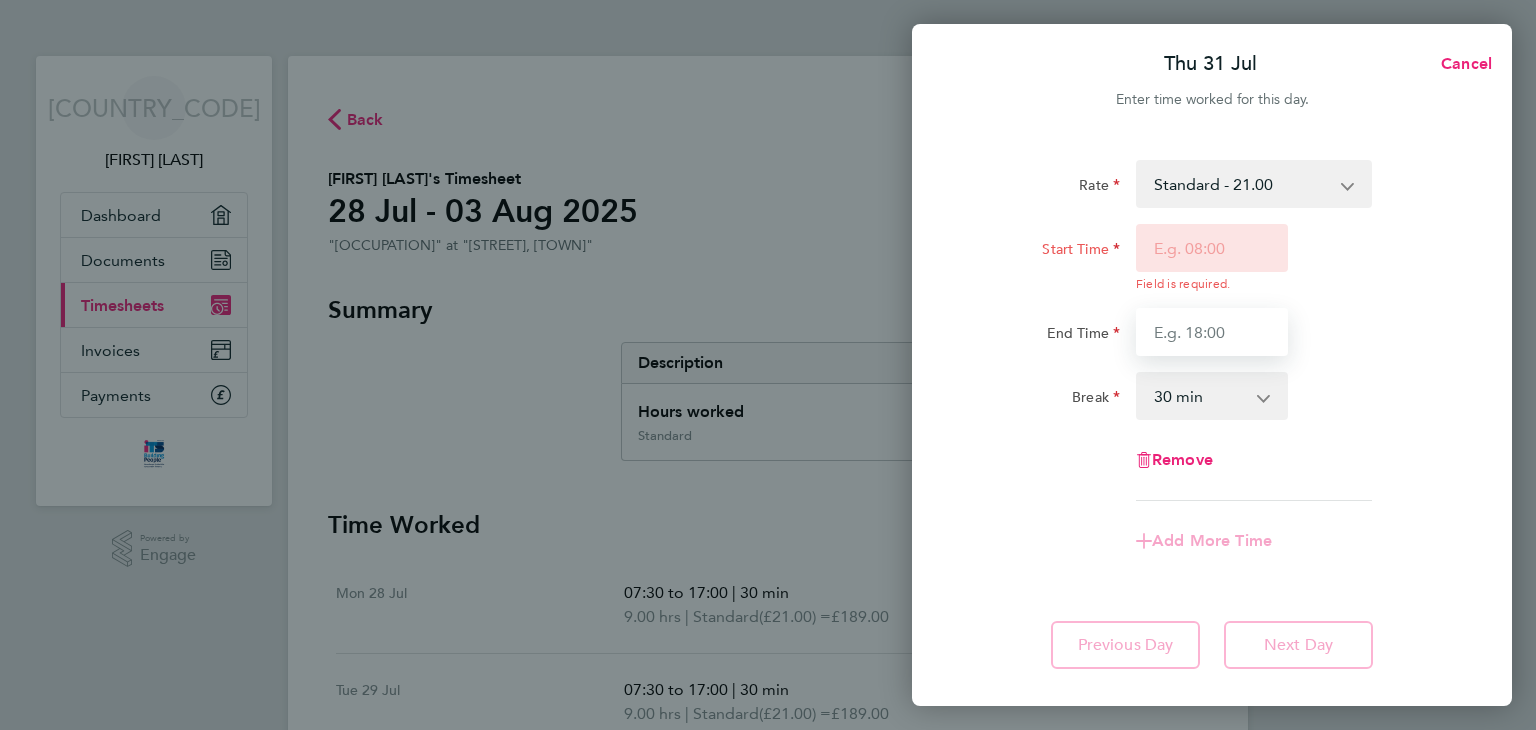 type 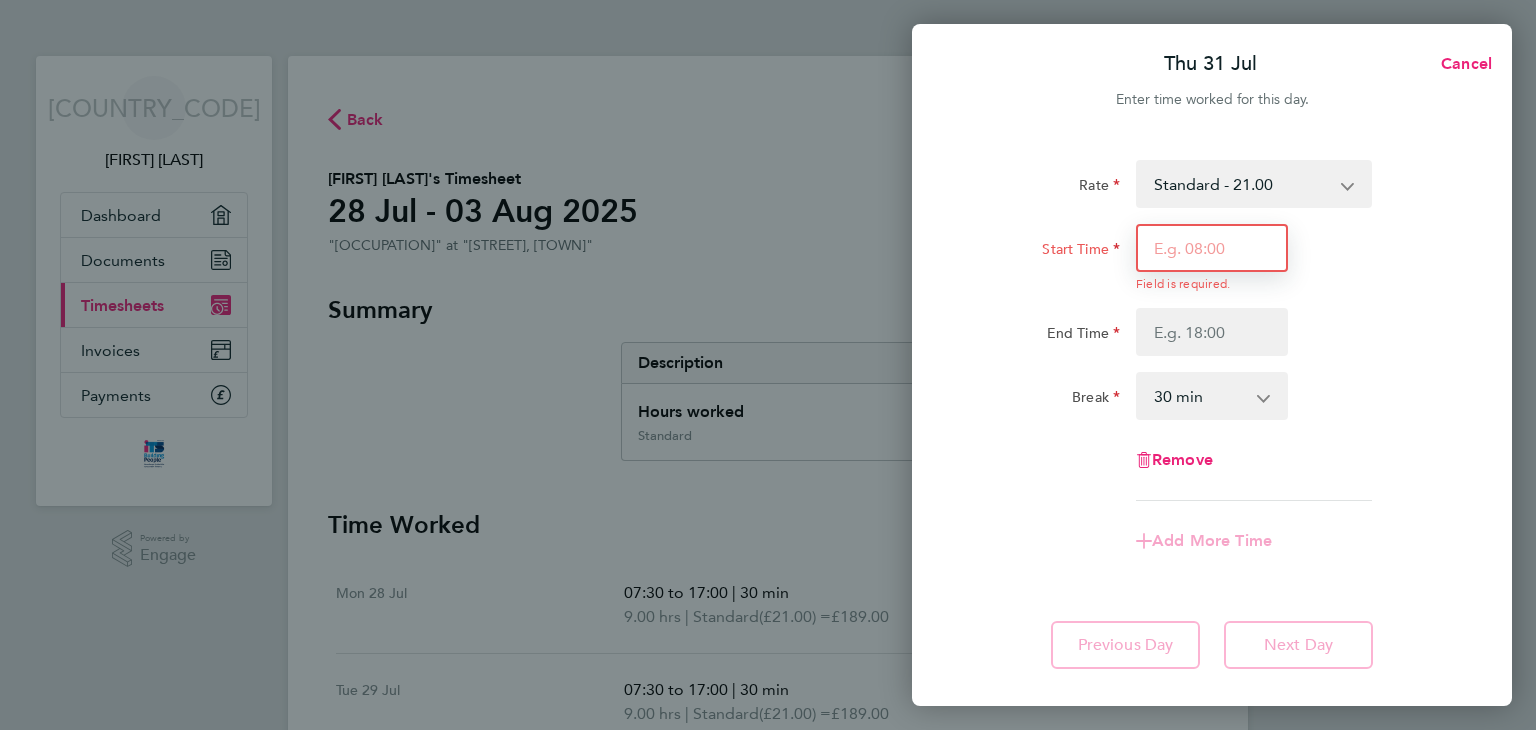 click on "Start Time" at bounding box center (1212, 248) 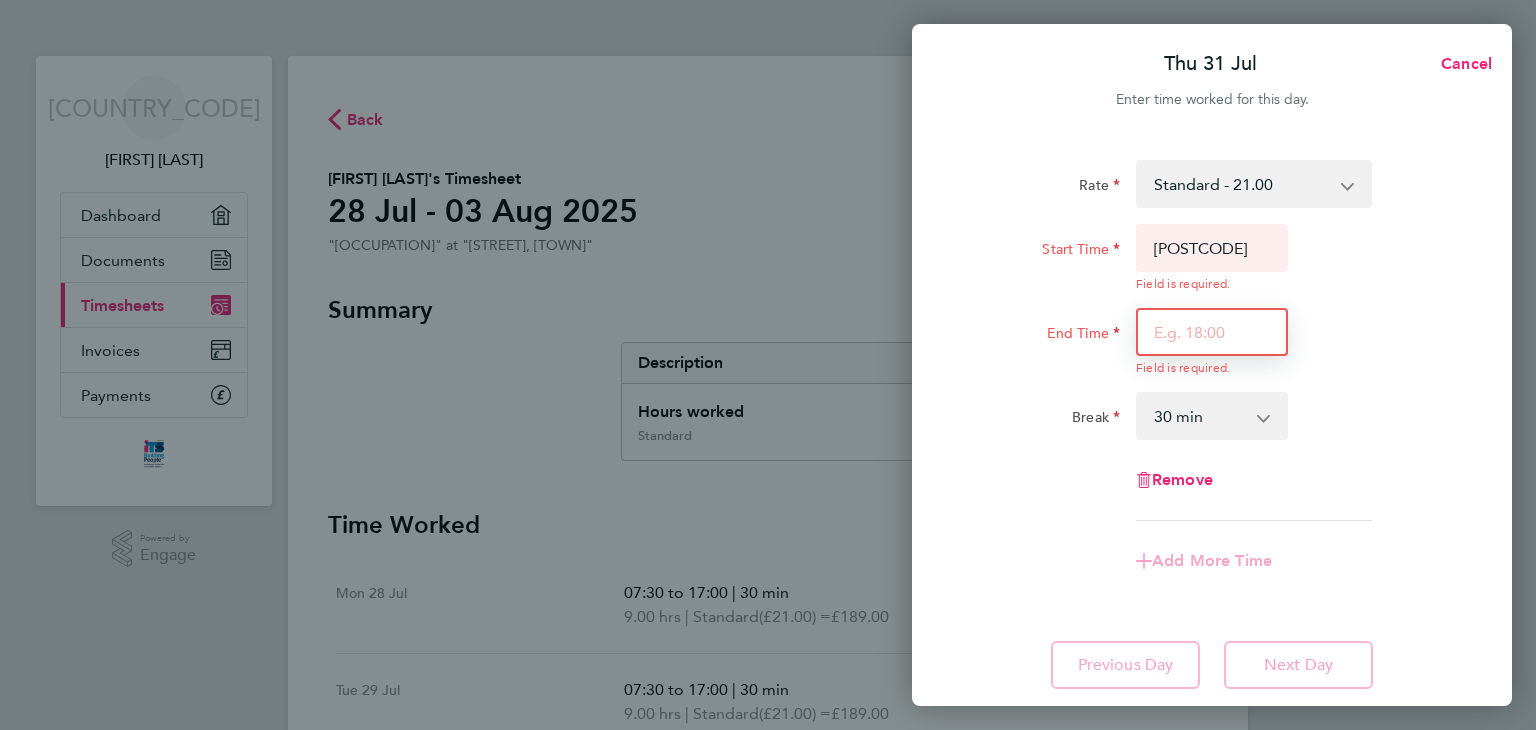 type on "07:30" 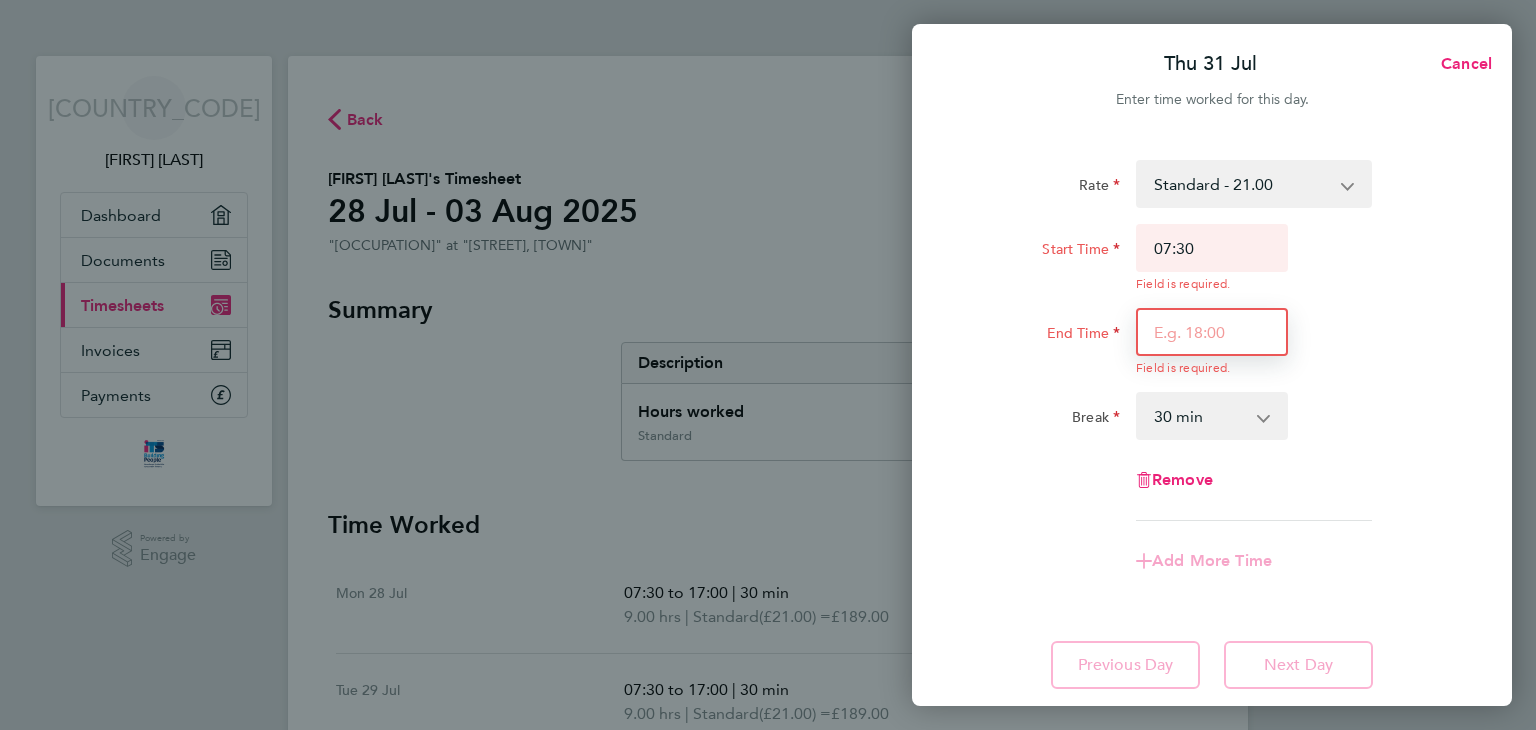 click on "End Time" at bounding box center (1212, 332) 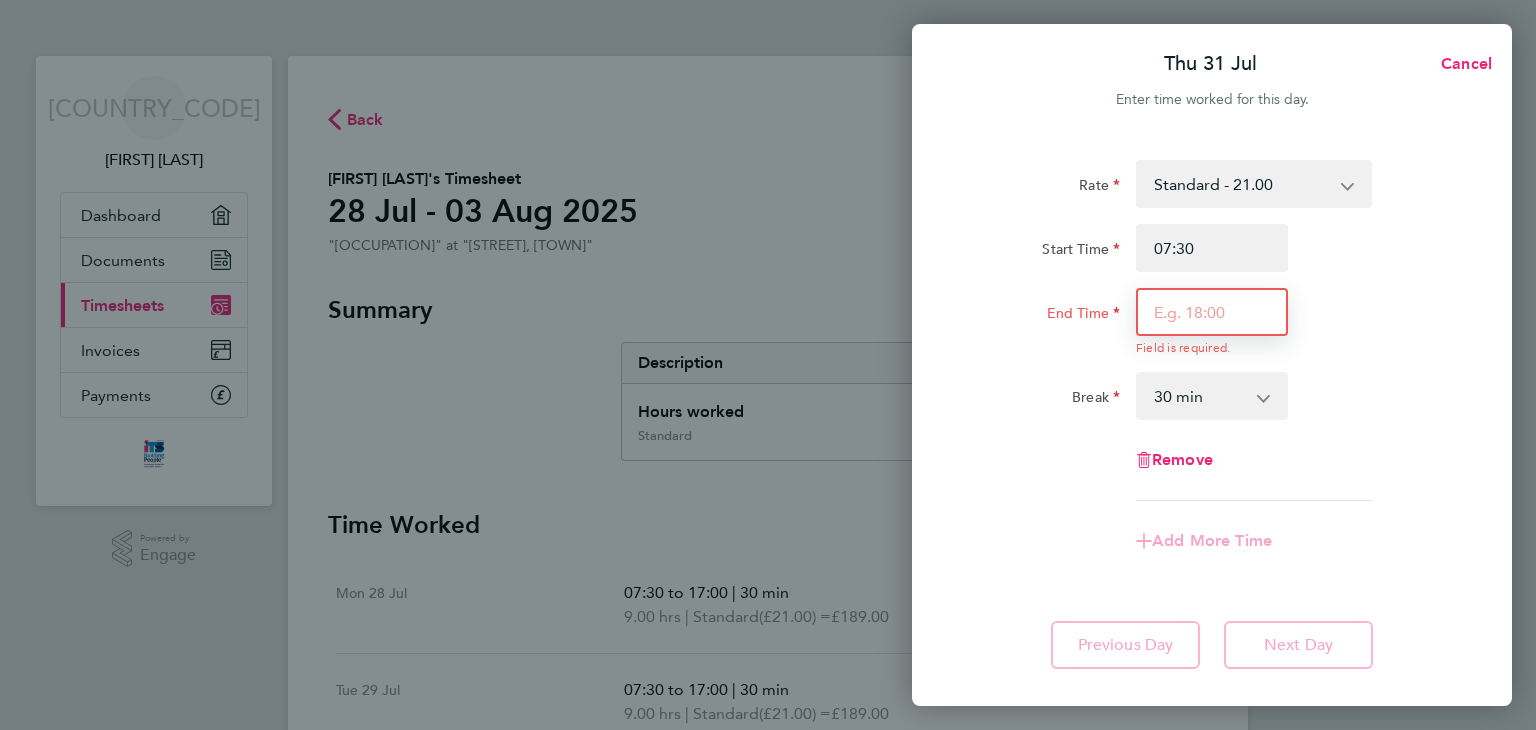 type on "17:00" 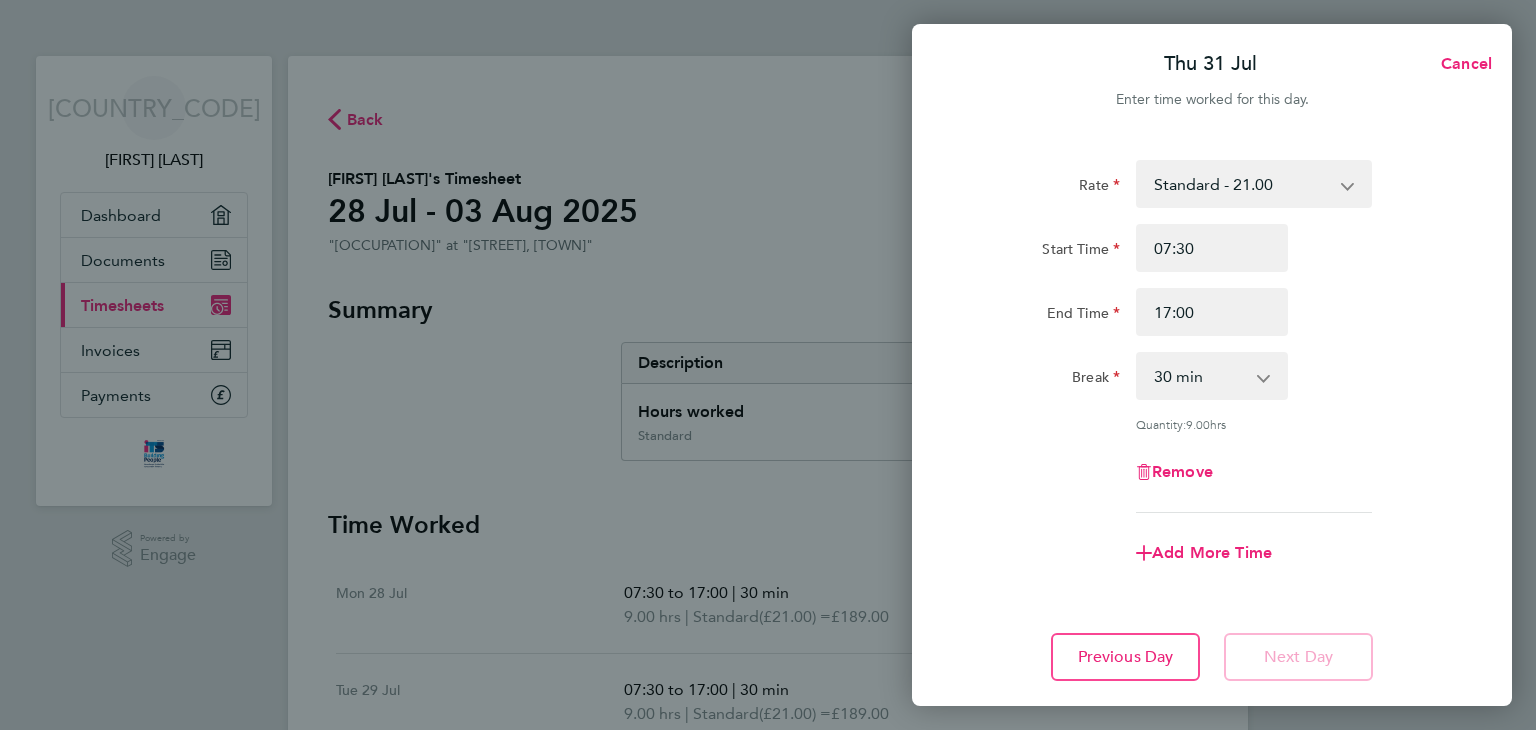 click on "Remove" 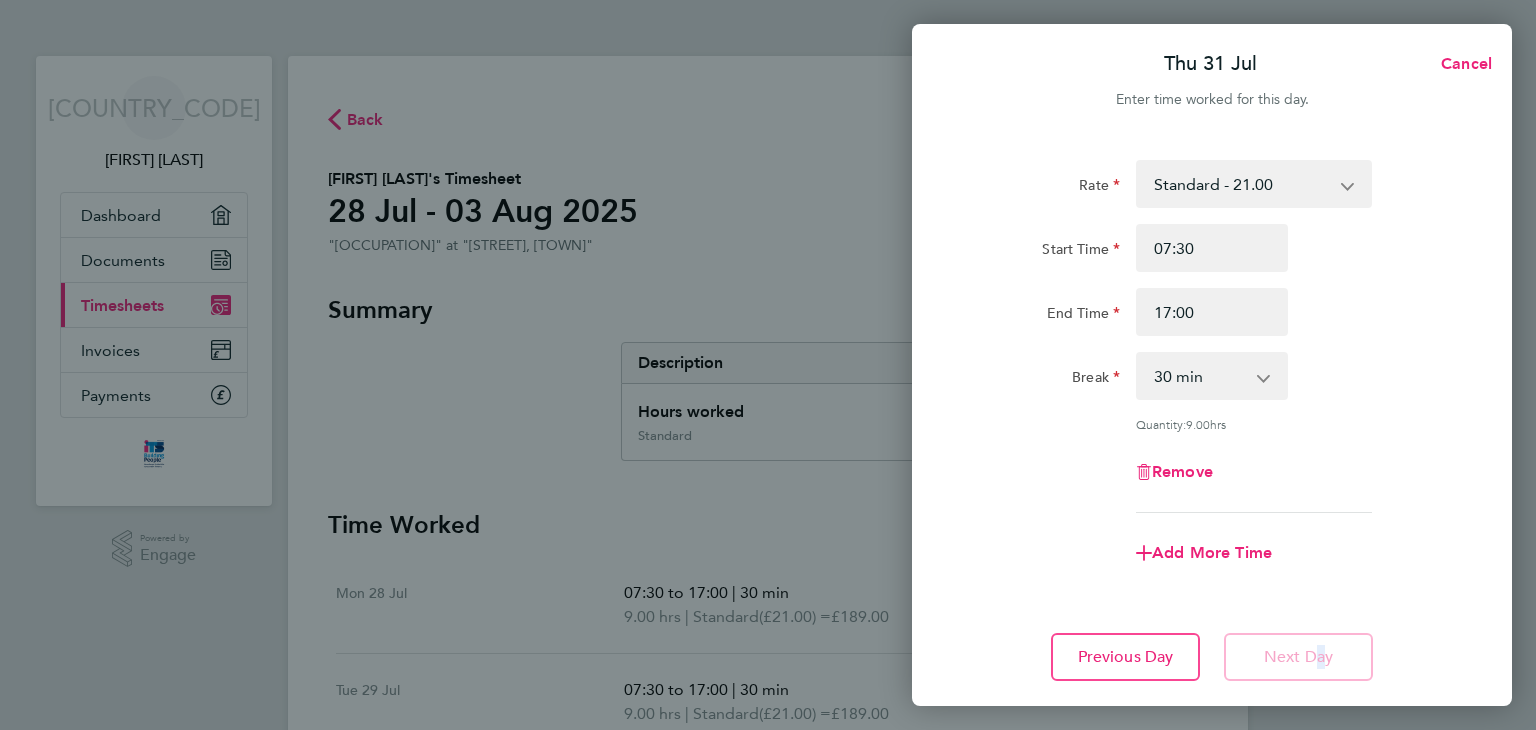 drag, startPoint x: 1304, startPoint y: 668, endPoint x: 1313, endPoint y: 662, distance: 10.816654 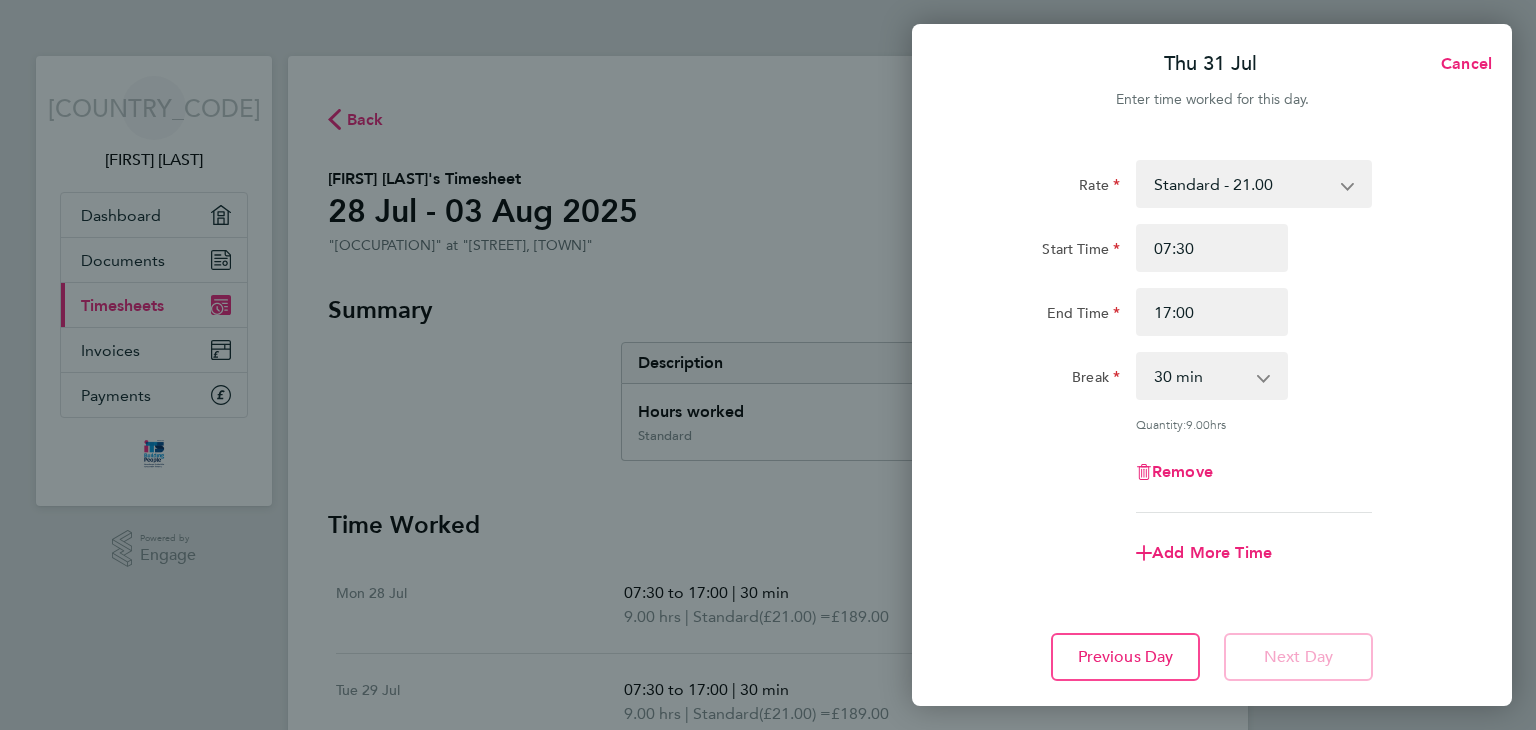 click on "Next Day" 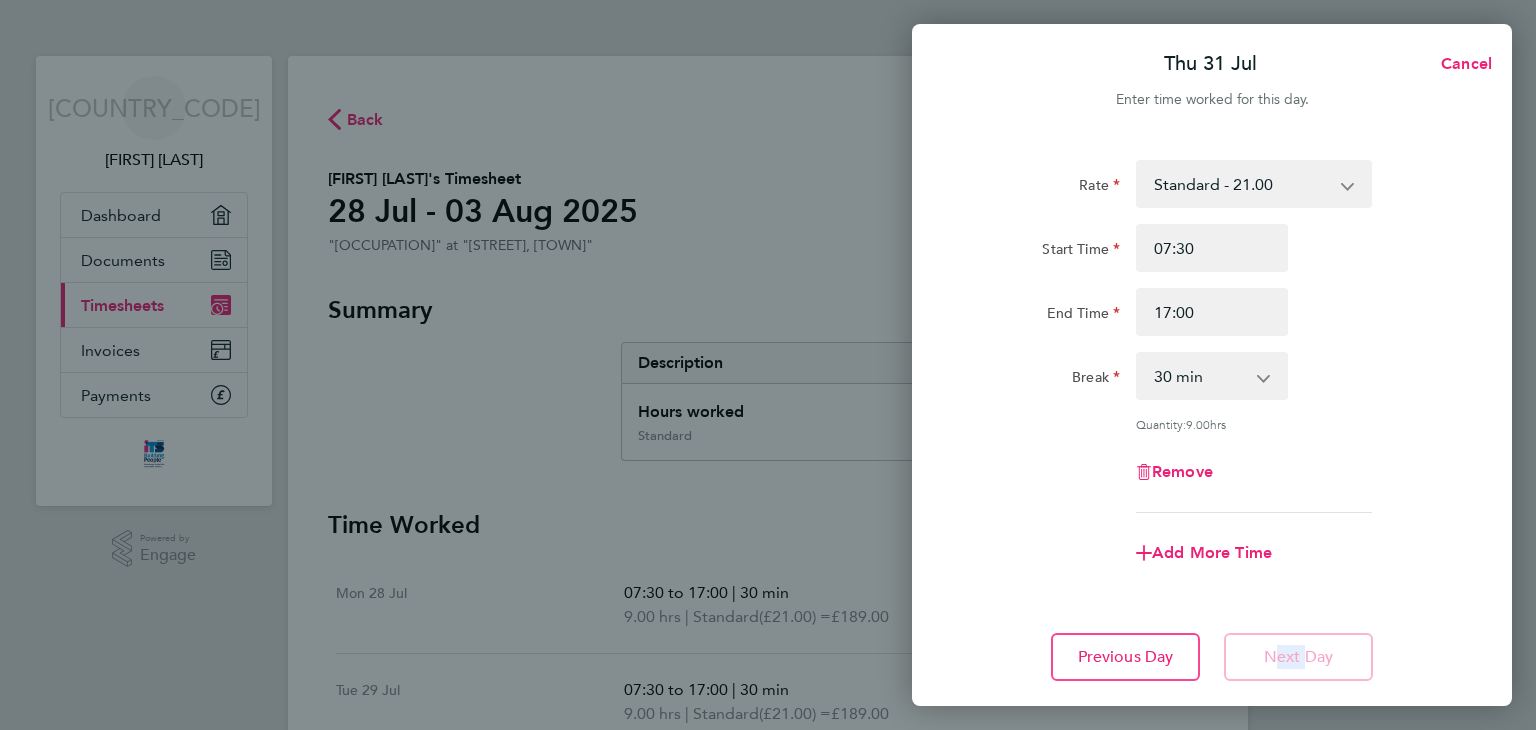 click on "Next Day" 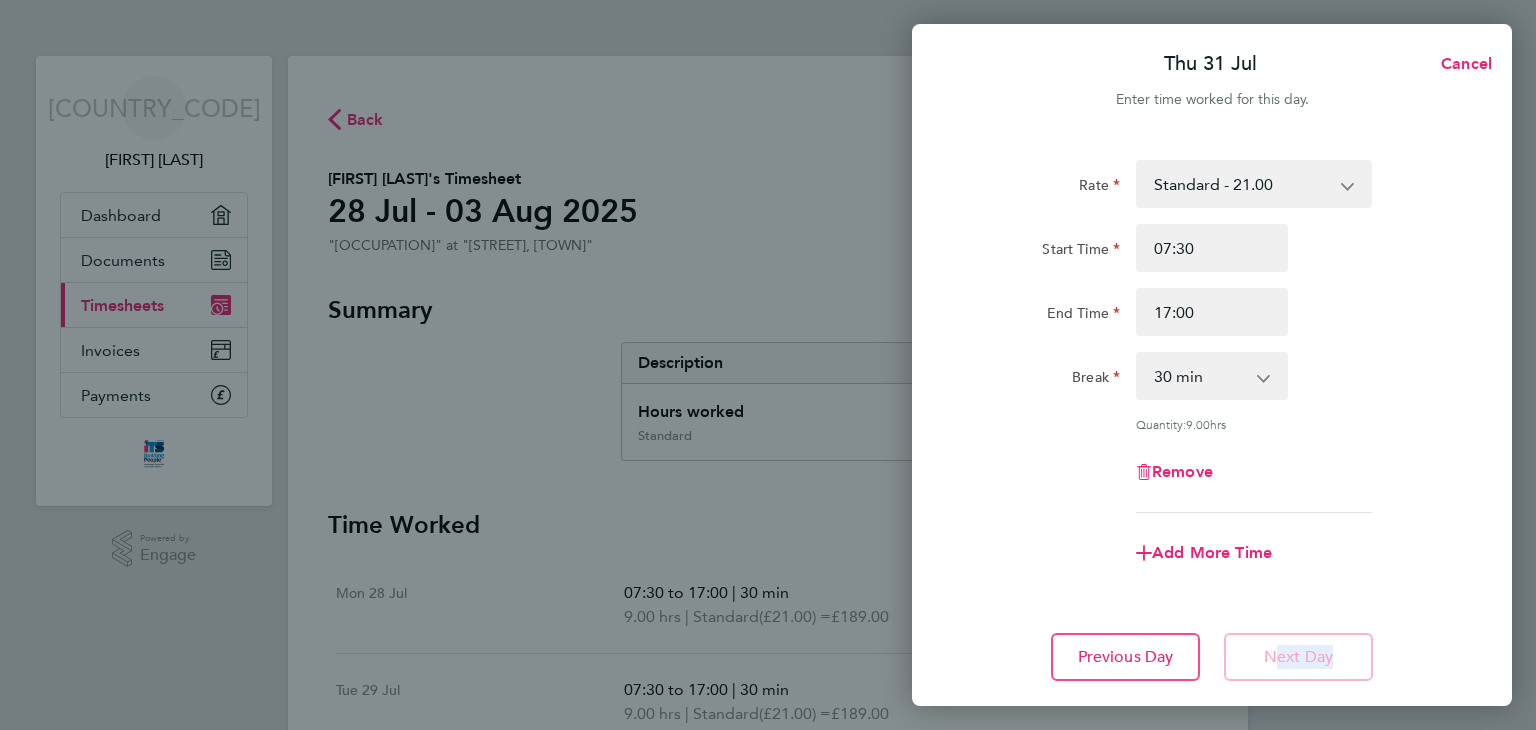 click on "Next Day" 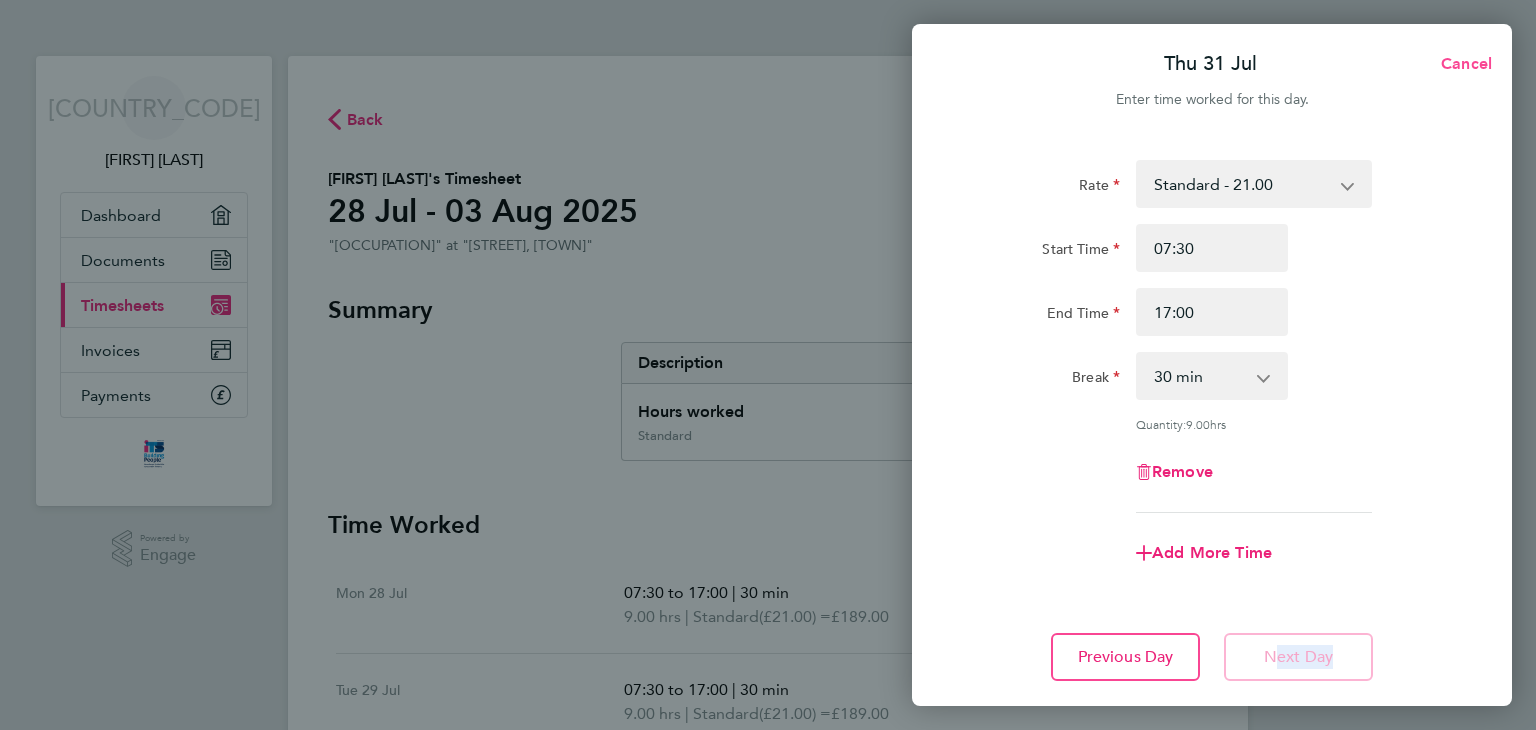 click on "Cancel" 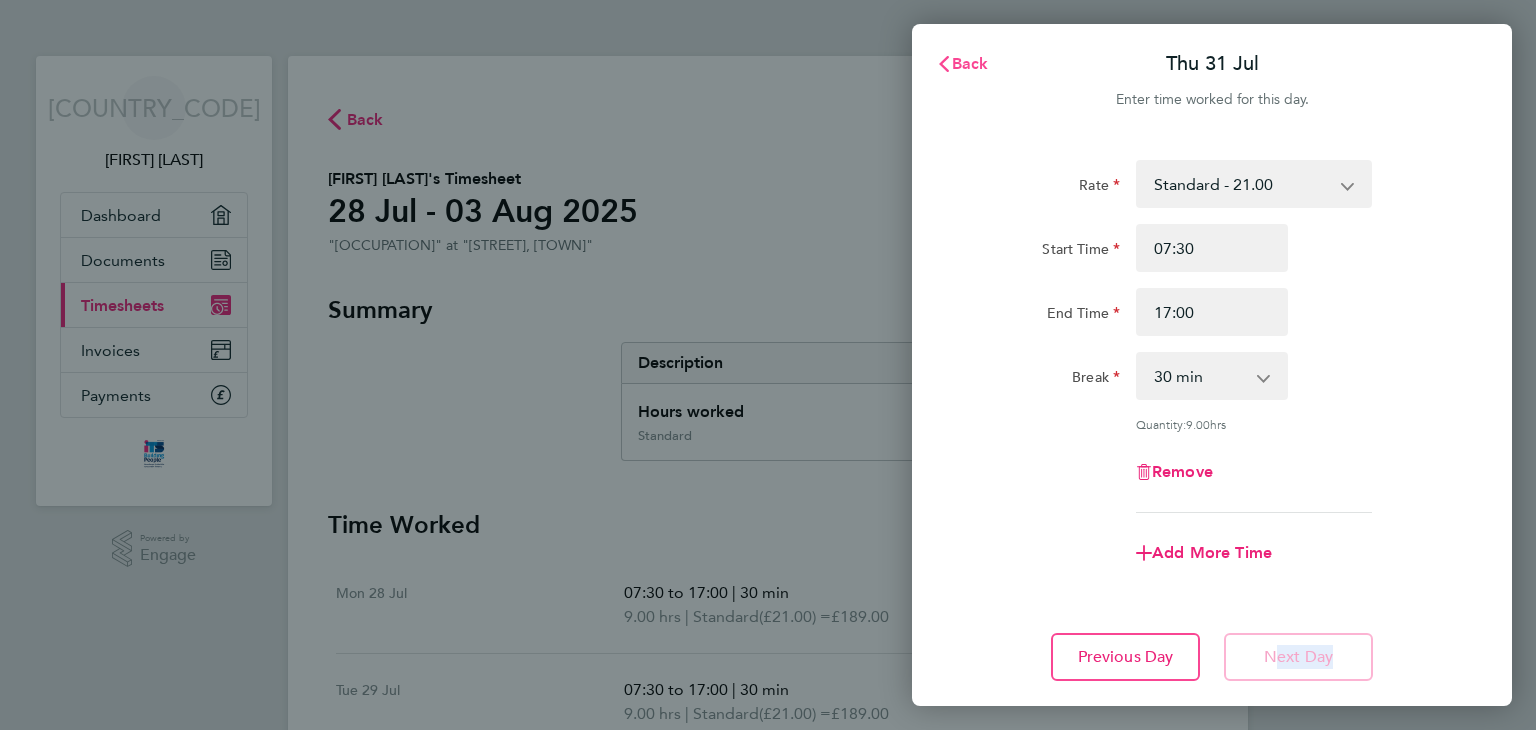 click on "Back" 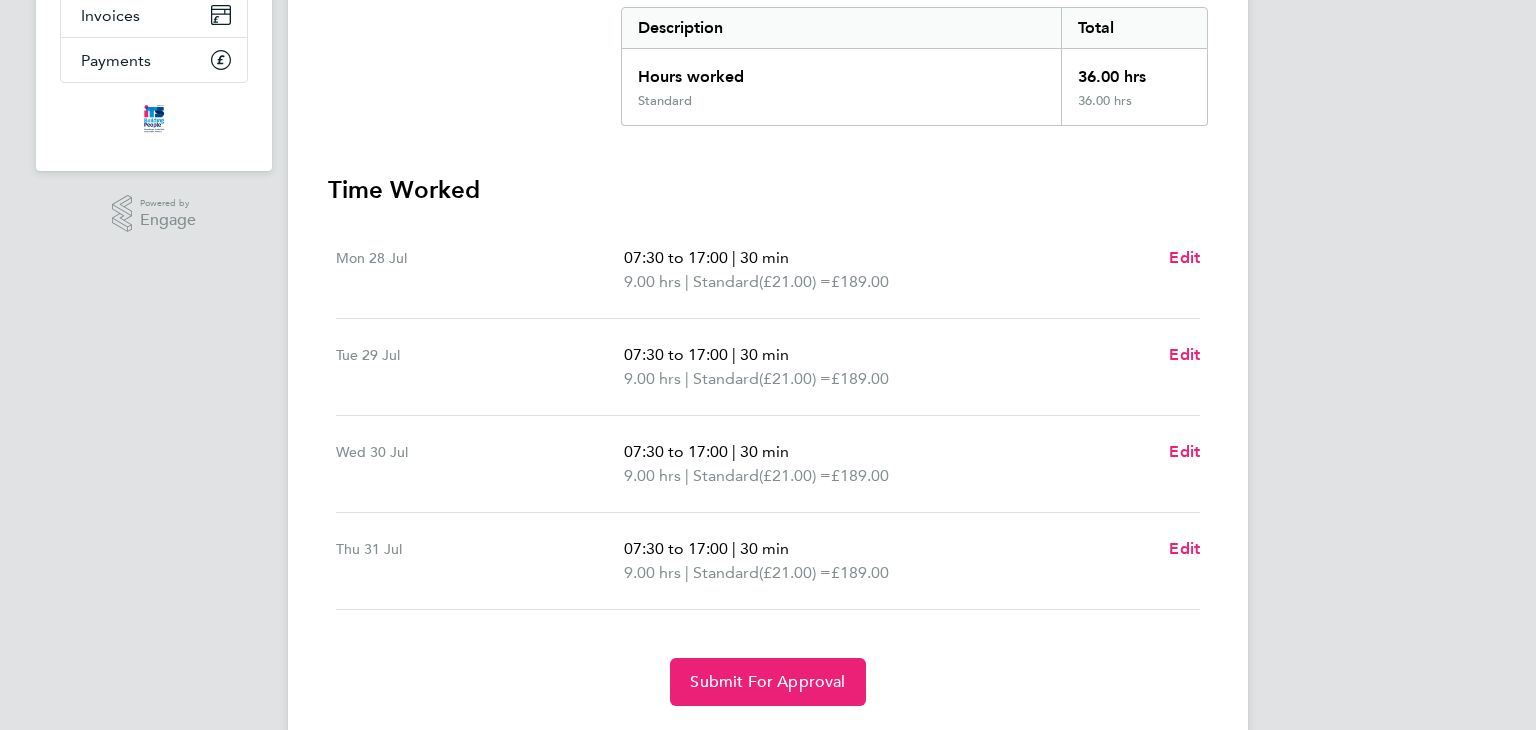 scroll, scrollTop: 389, scrollLeft: 0, axis: vertical 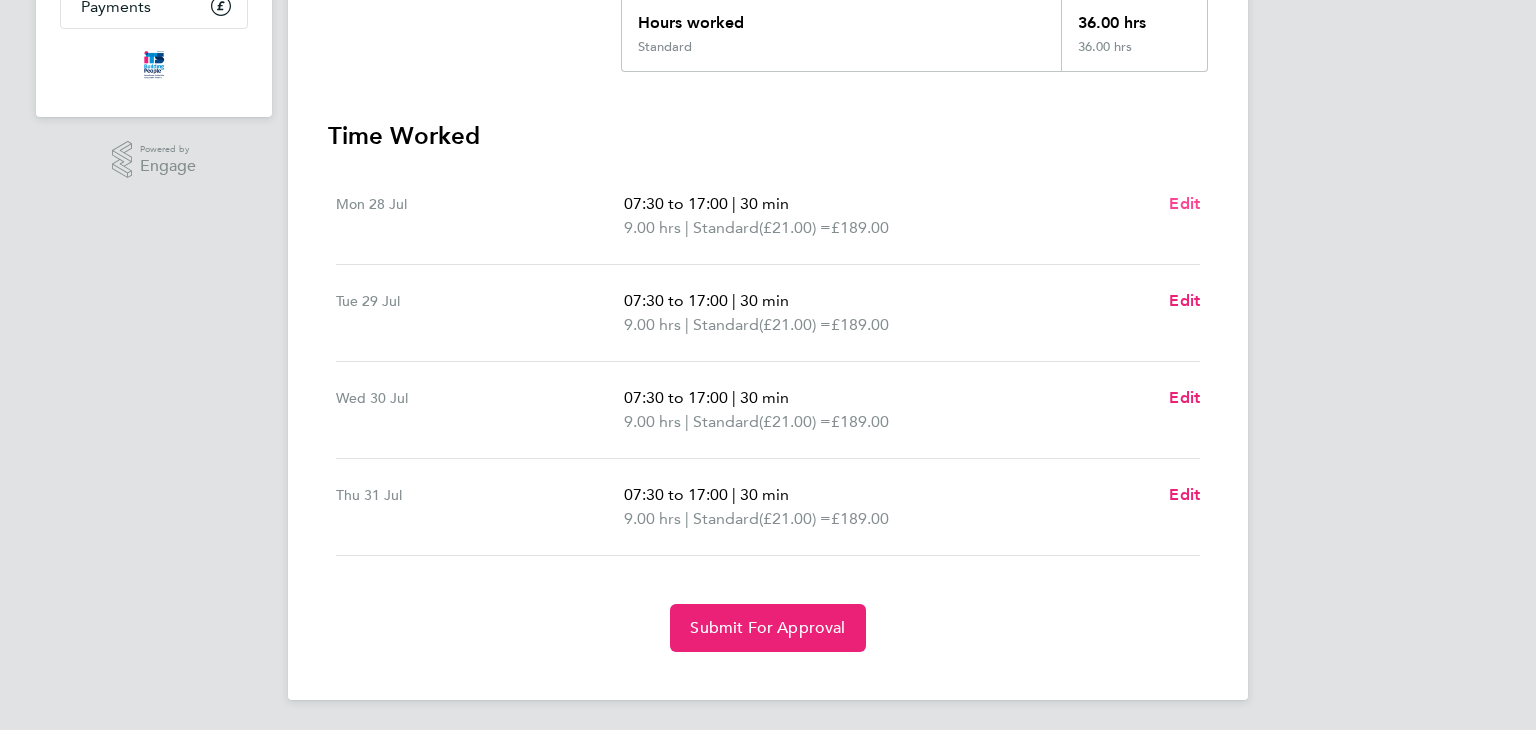 click on "Edit" at bounding box center [1184, 203] 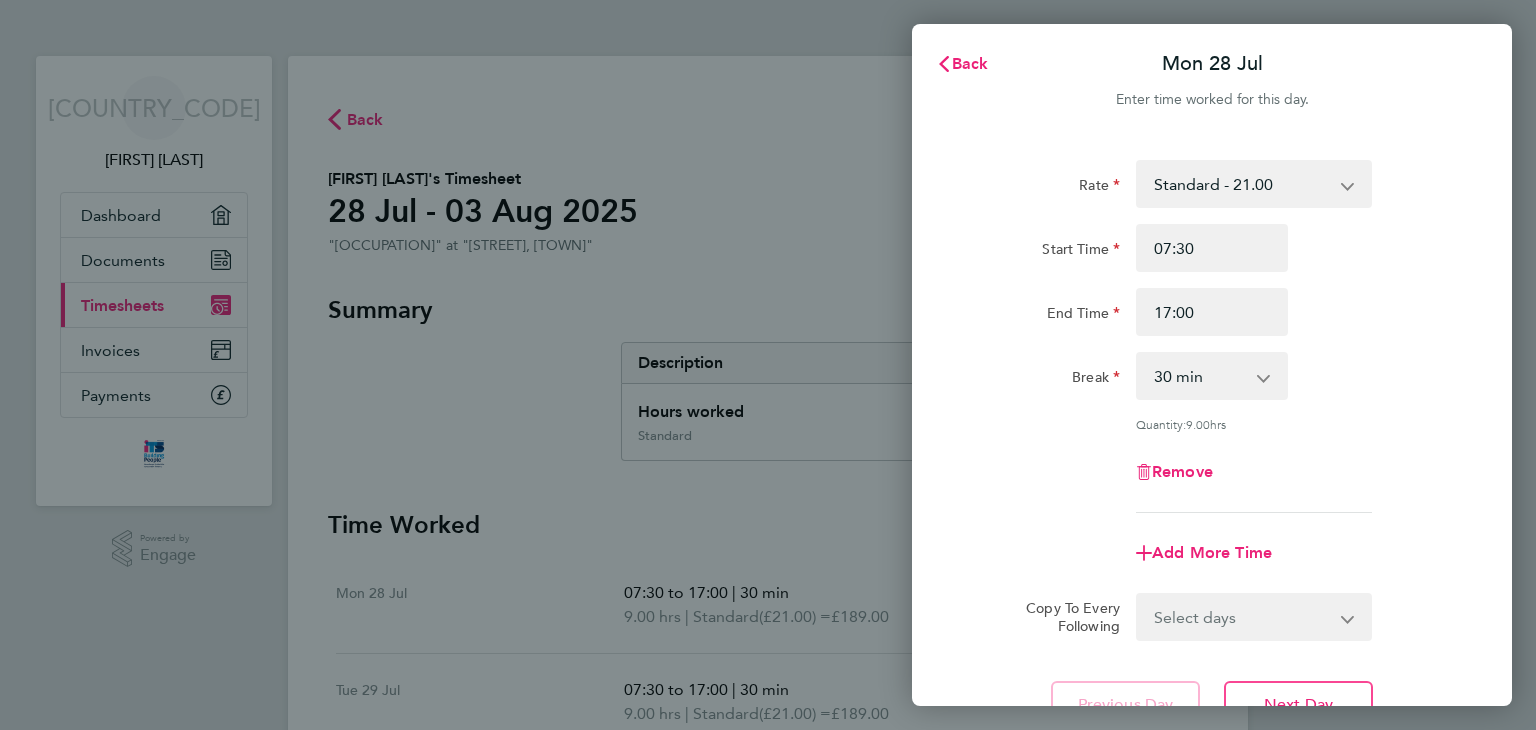 scroll, scrollTop: 0, scrollLeft: 0, axis: both 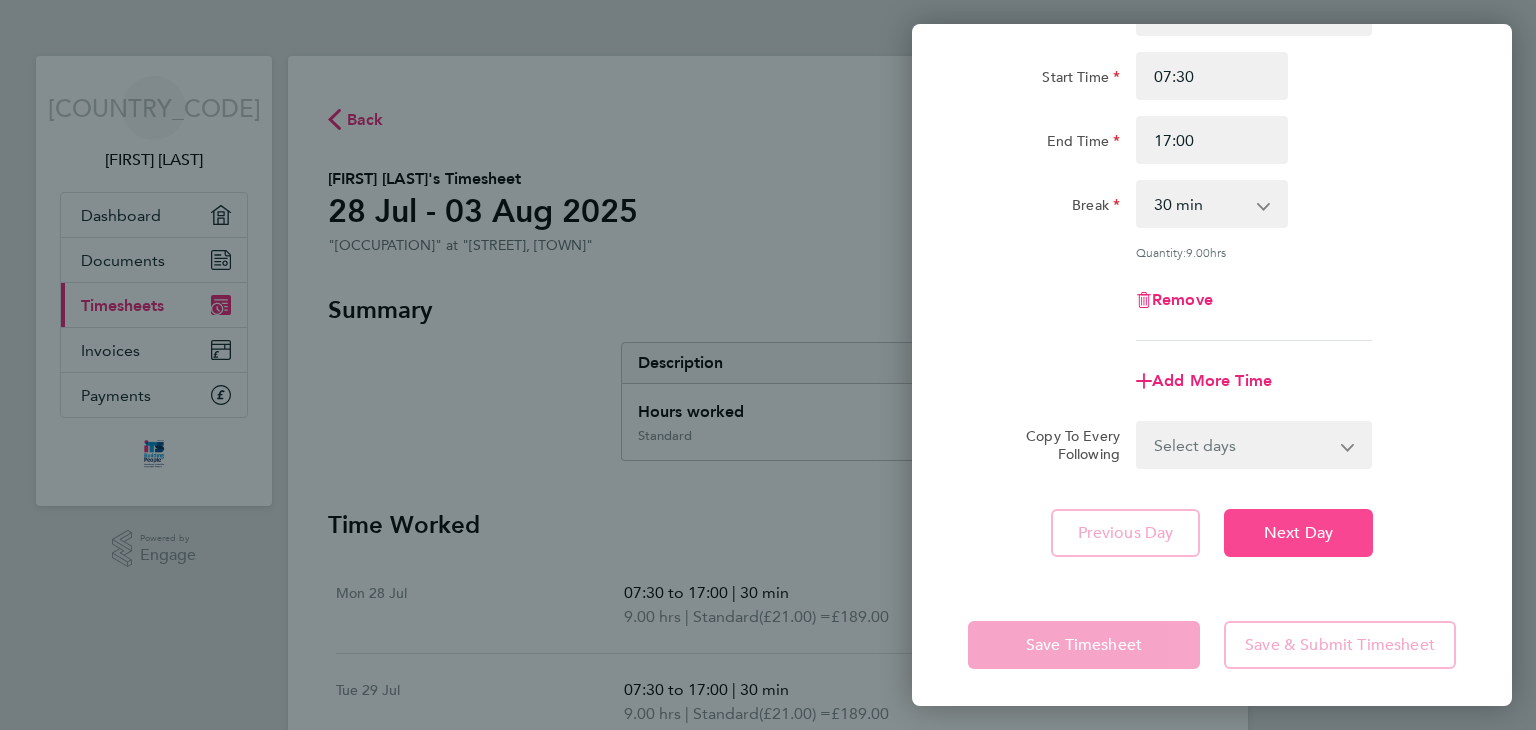 click on "Next Day" 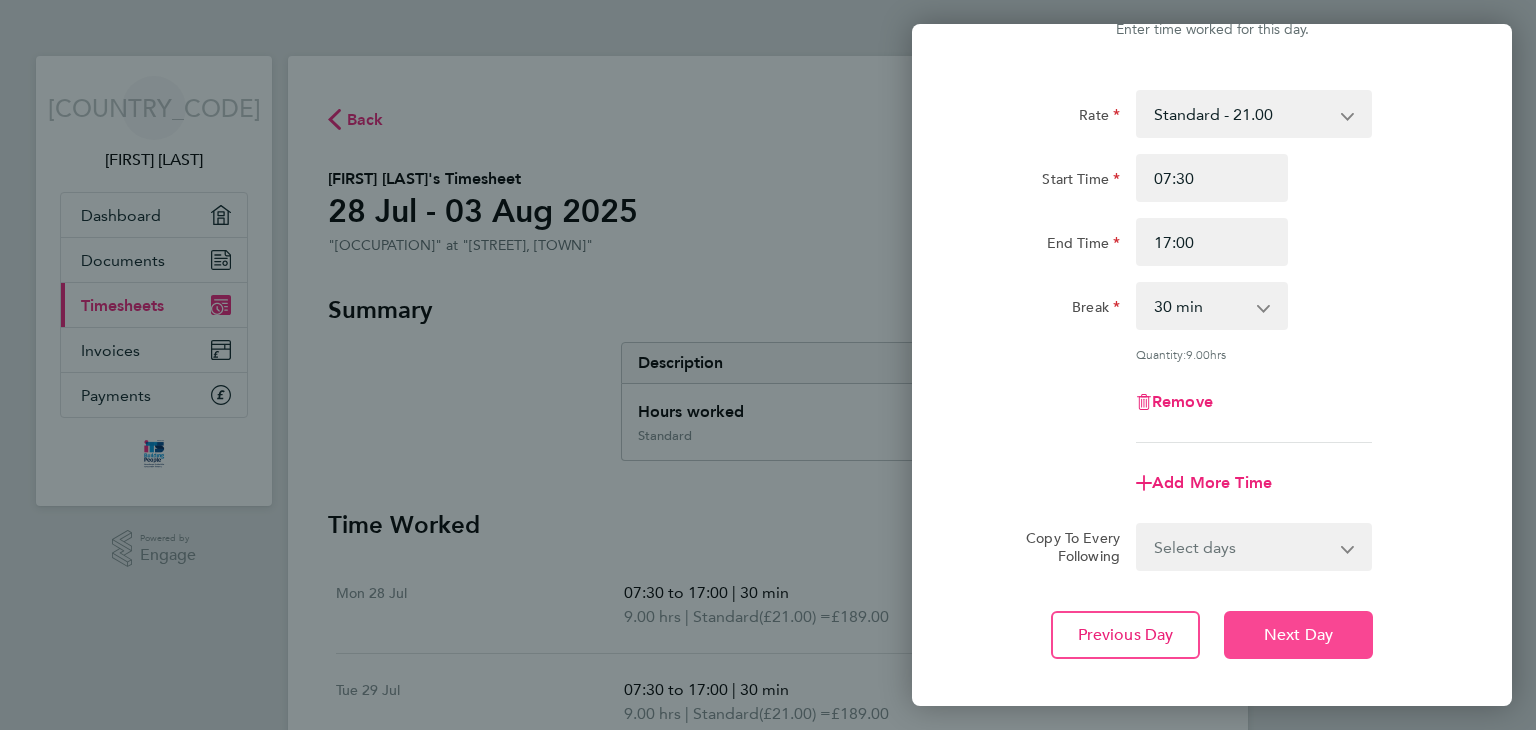 scroll, scrollTop: 112, scrollLeft: 0, axis: vertical 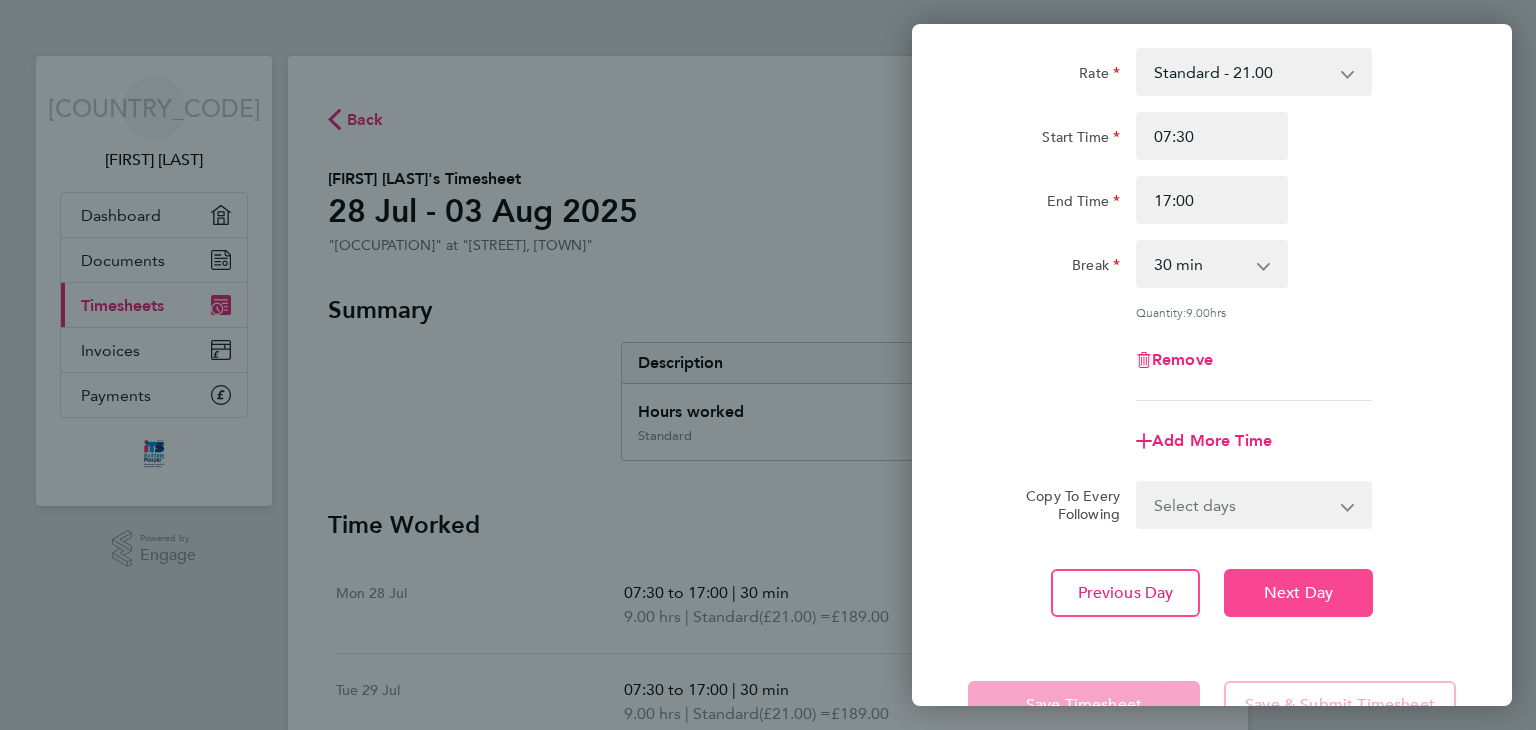 click on "Next Day" 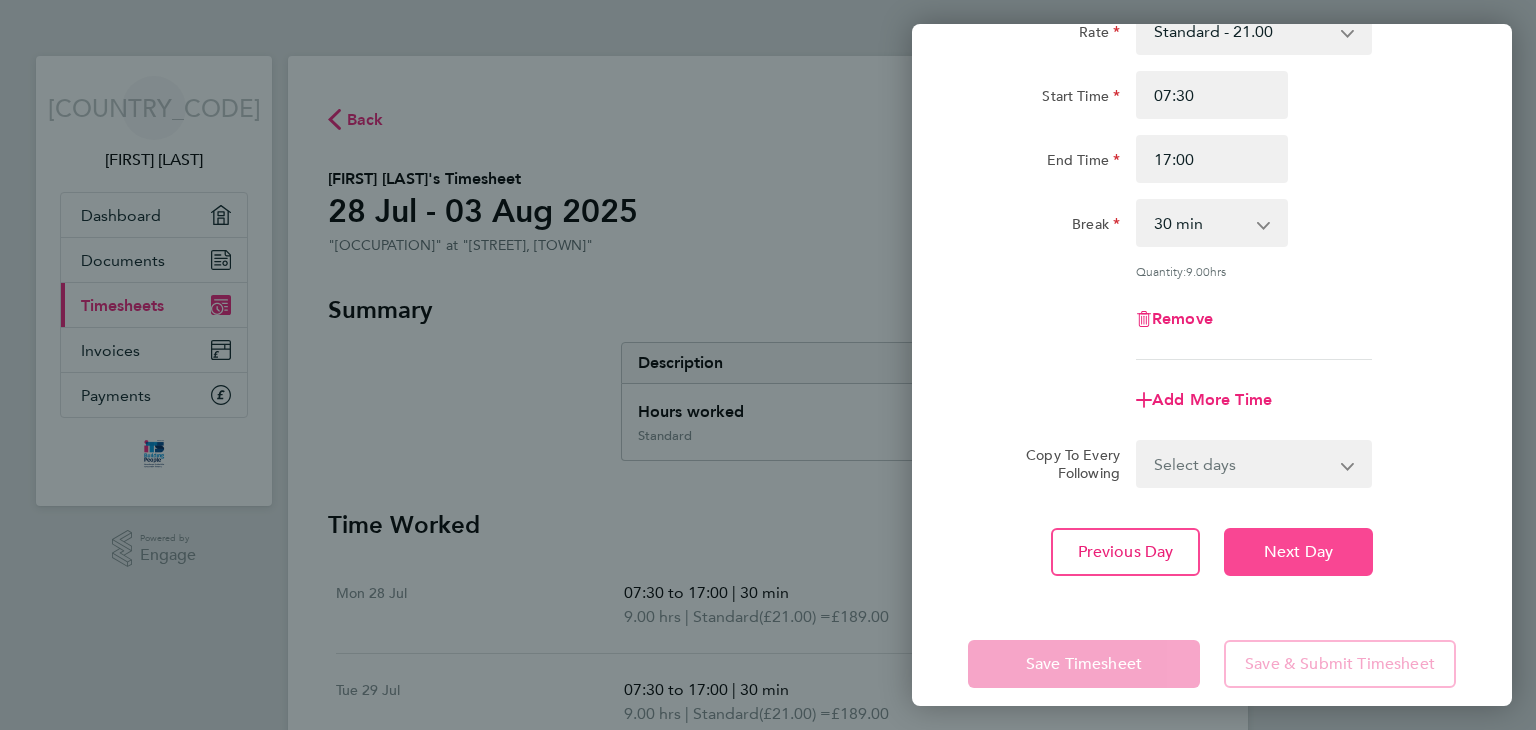 scroll, scrollTop: 160, scrollLeft: 0, axis: vertical 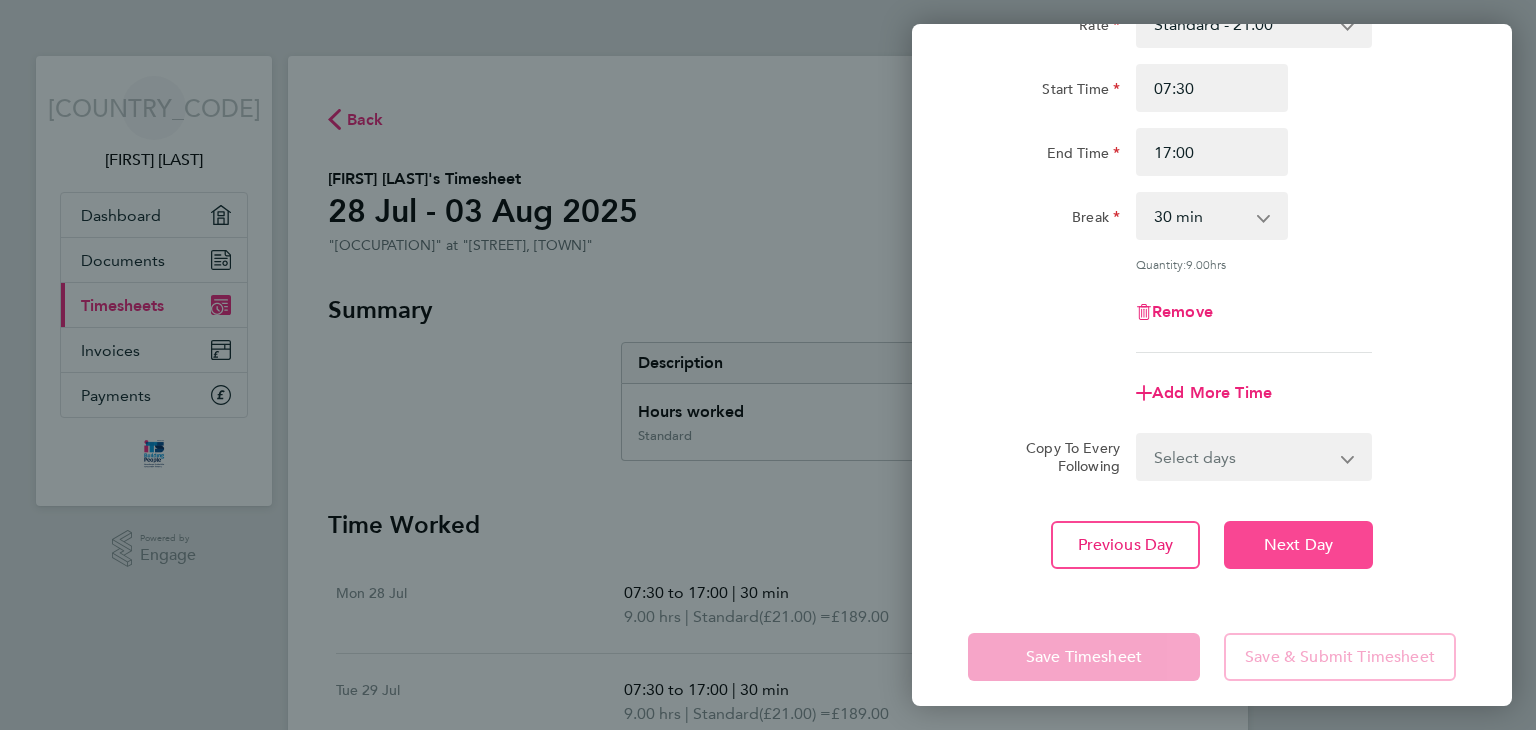 click on "Next Day" 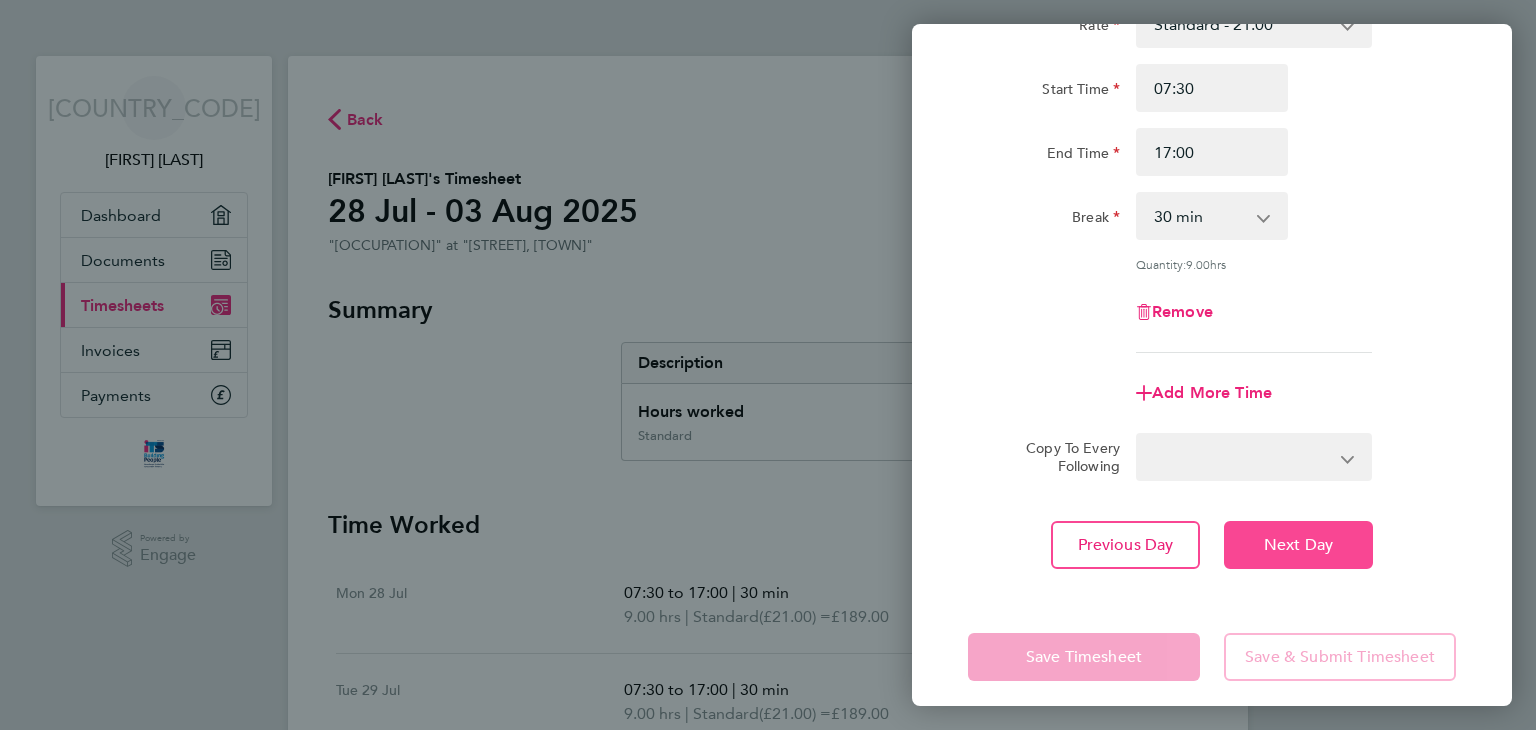 select on "30" 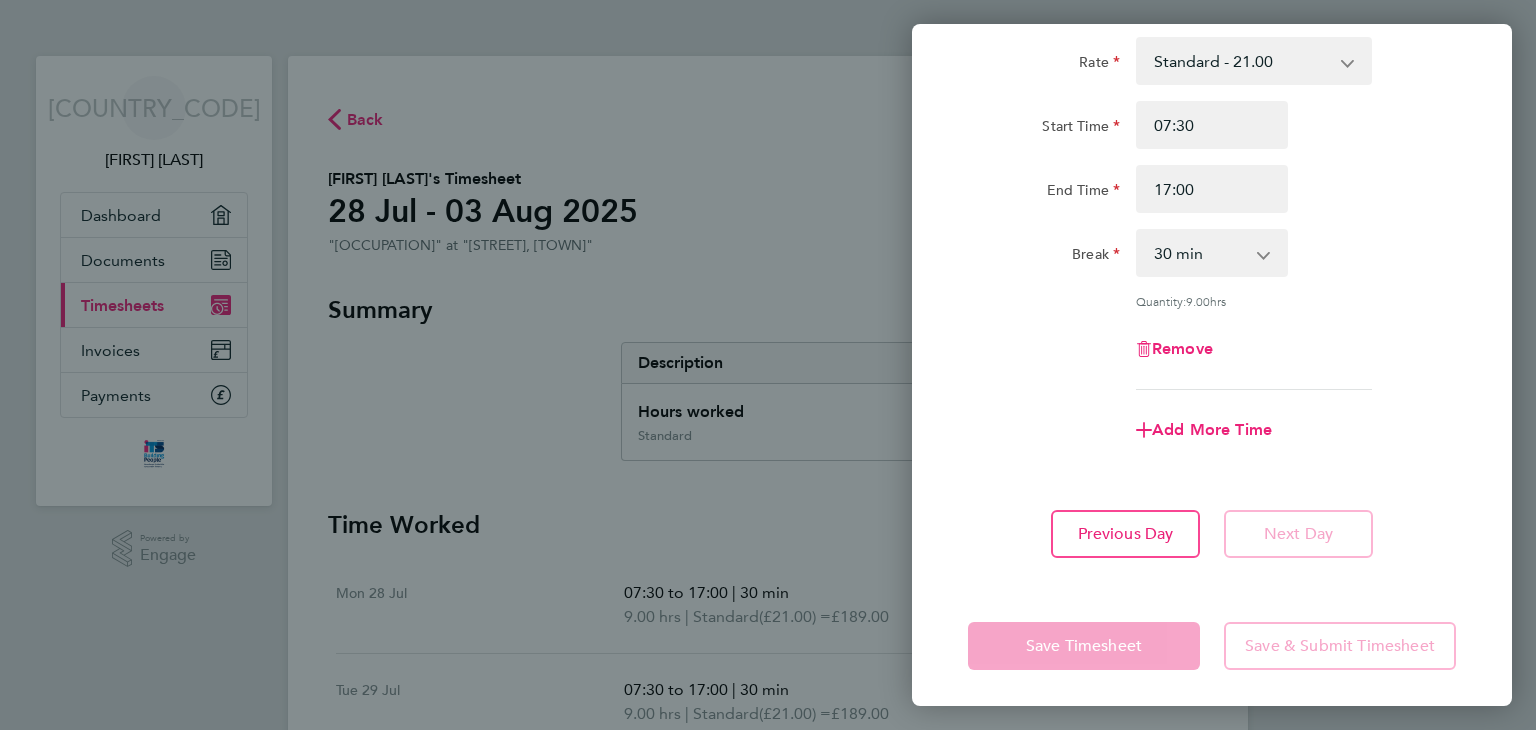 scroll, scrollTop: 124, scrollLeft: 0, axis: vertical 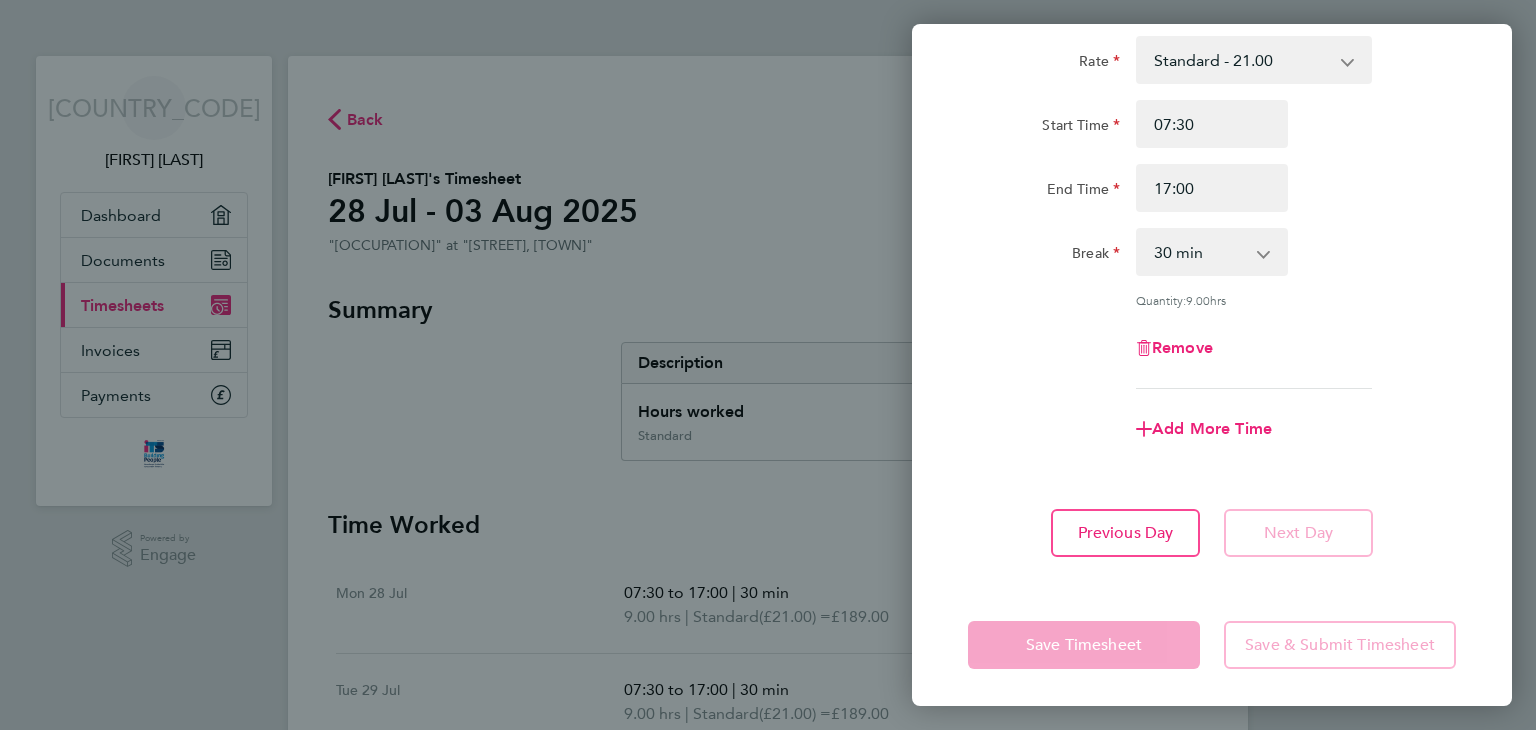 click on "Next Day" 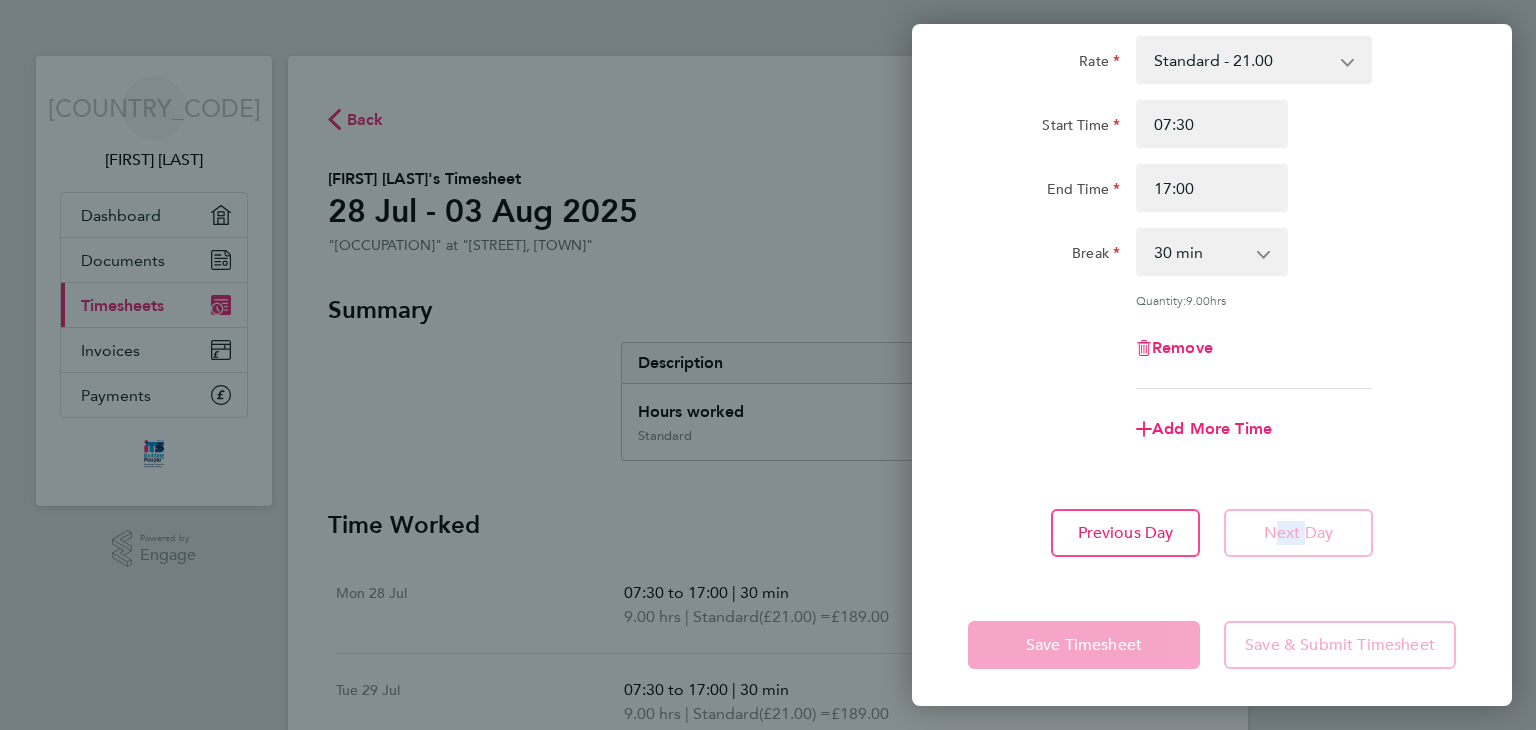 click on "Next Day" 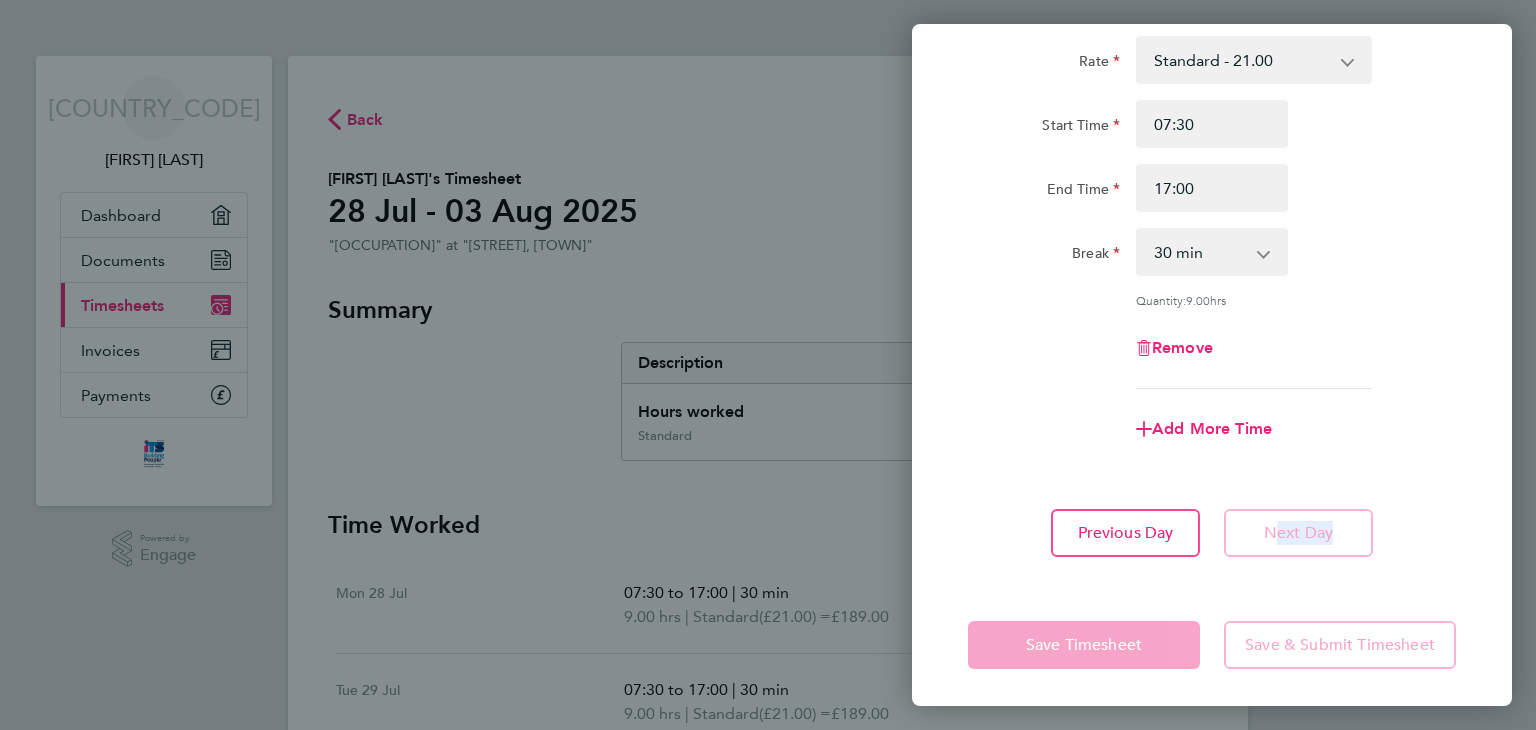 click on "Next Day" 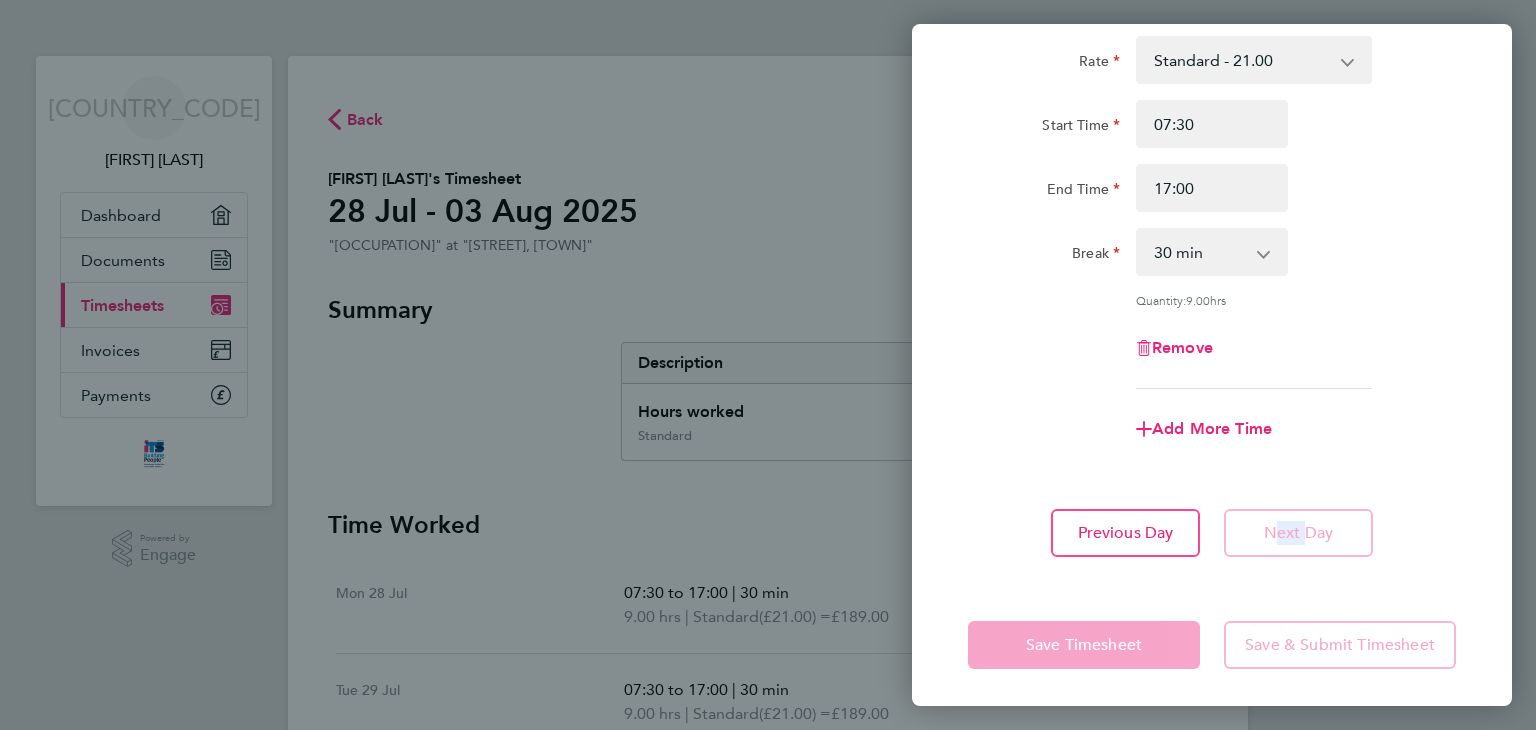 click on "Next Day" 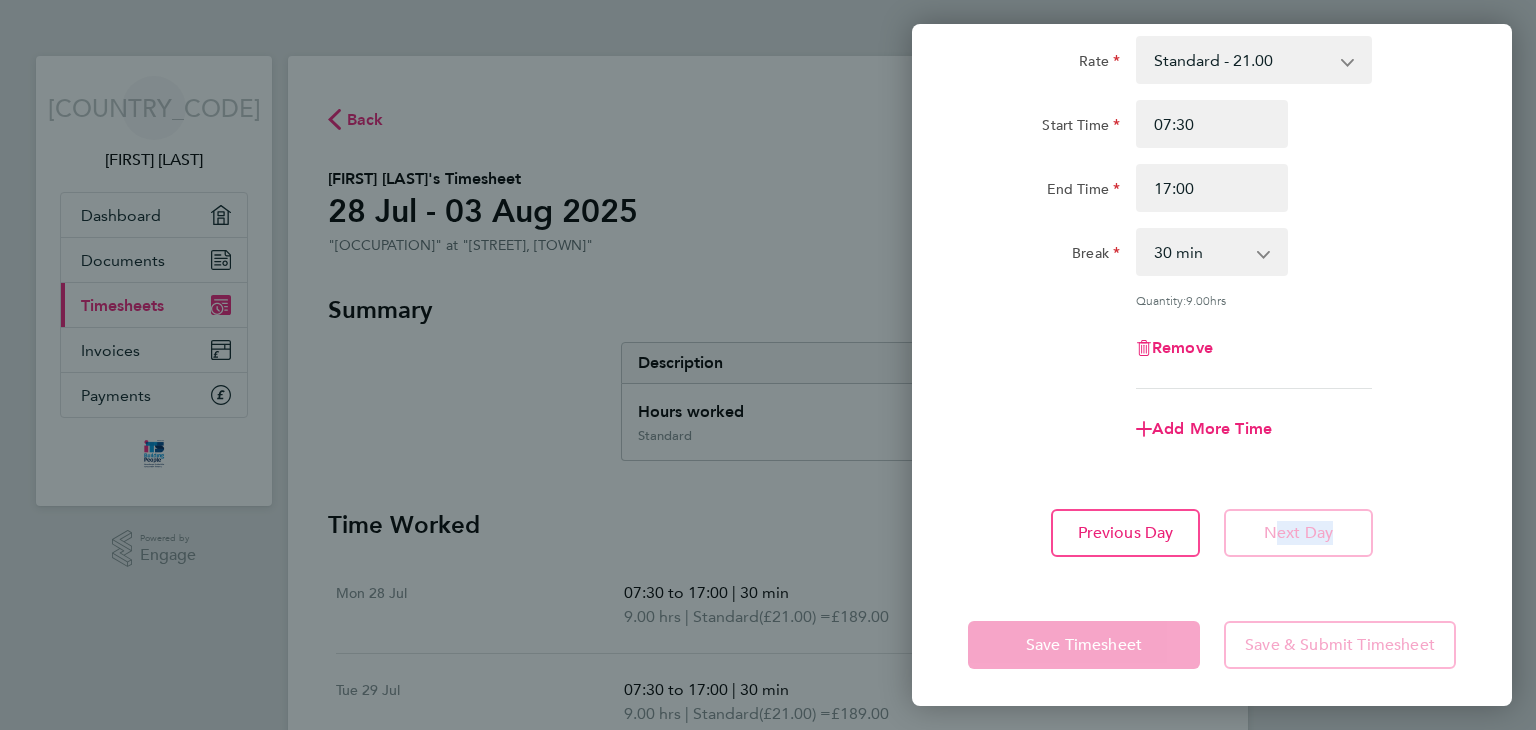 click on "Next Day" 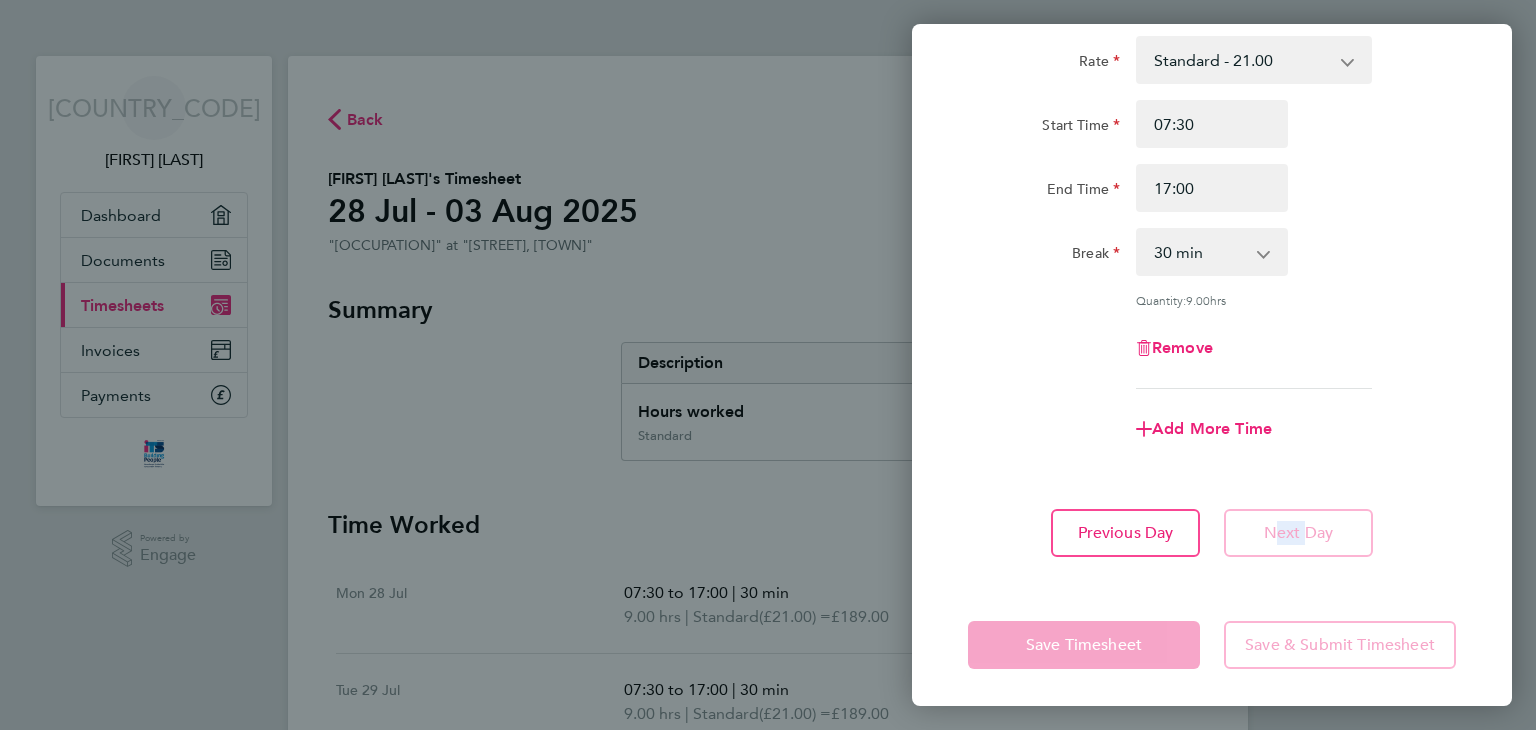 click on "Next Day" 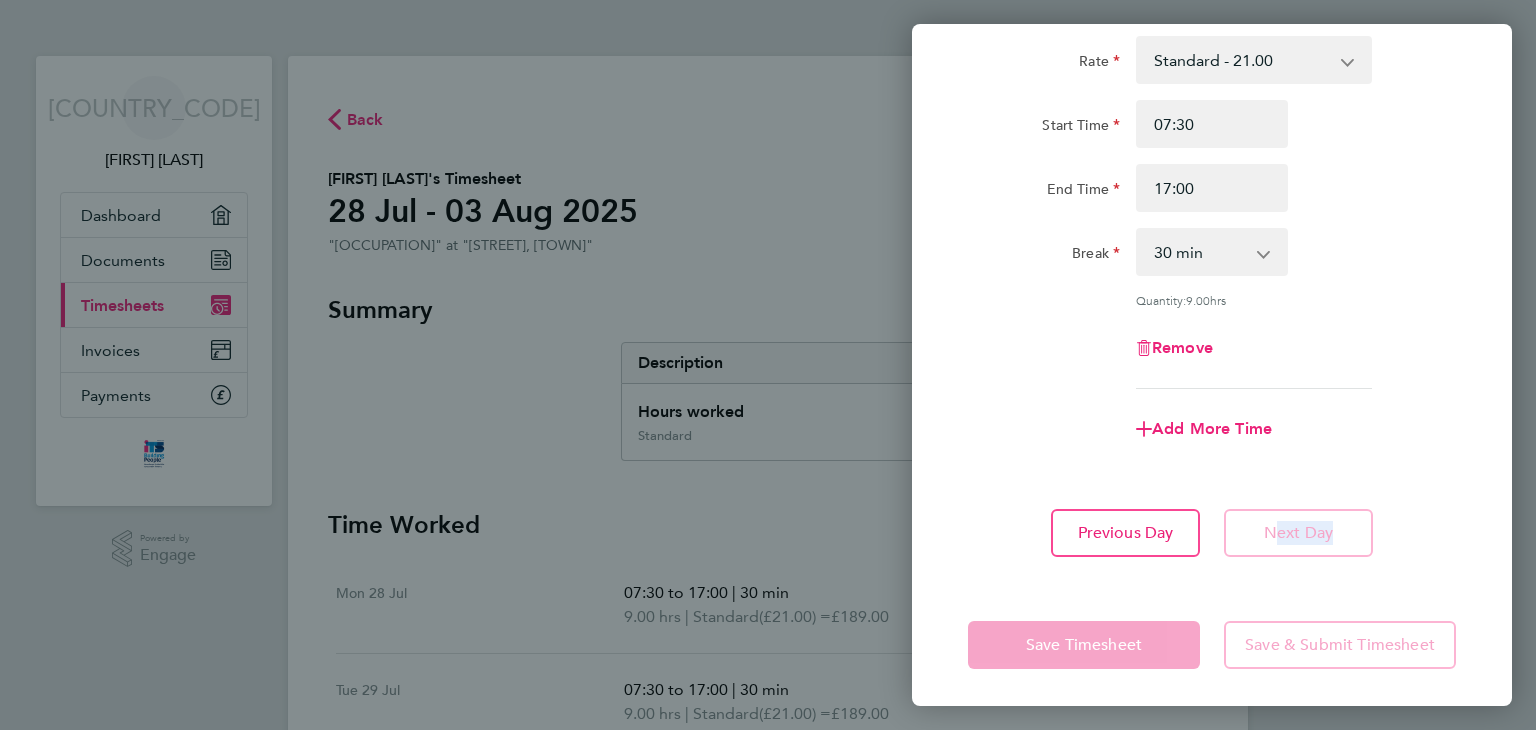 drag, startPoint x: 1295, startPoint y: 517, endPoint x: 1337, endPoint y: 462, distance: 69.2026 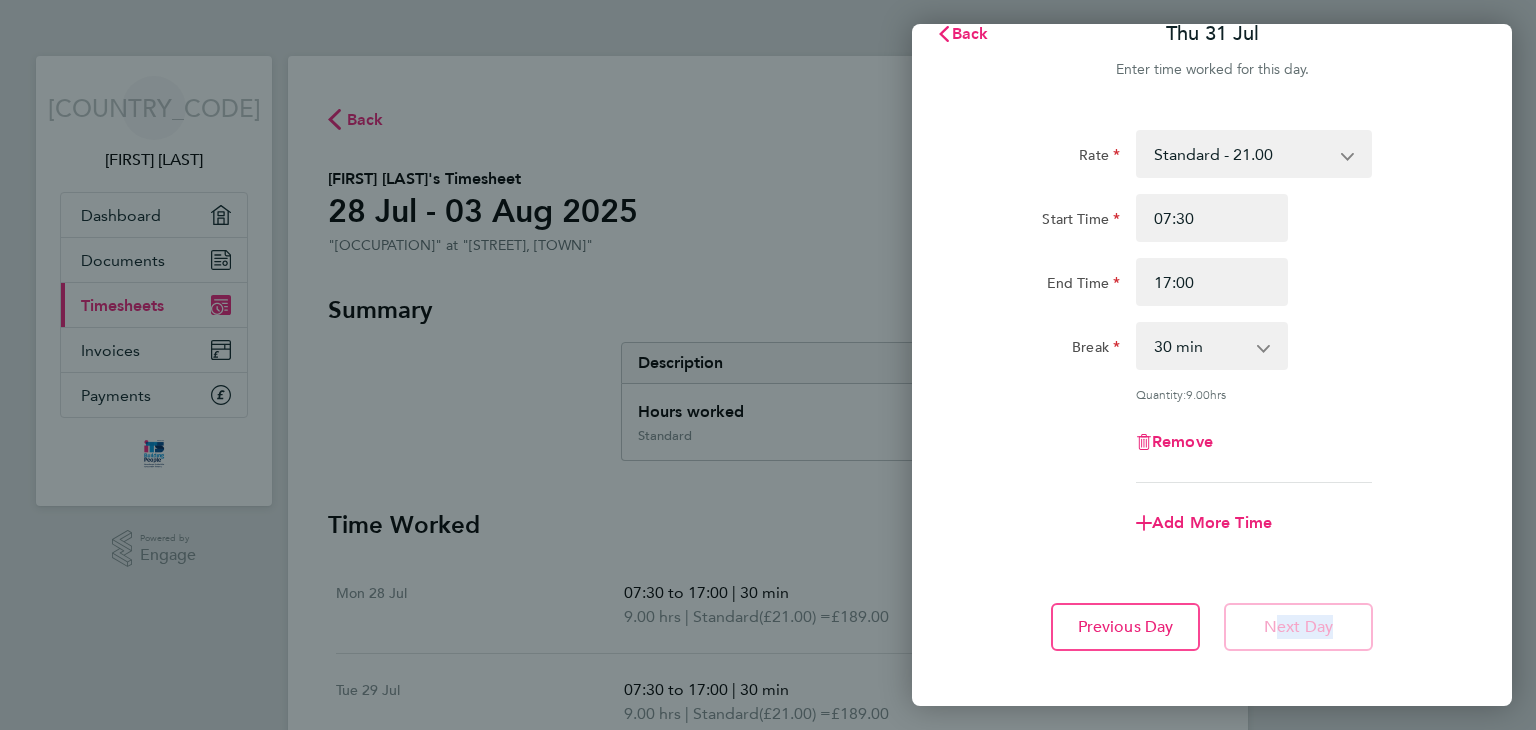 scroll, scrollTop: 31, scrollLeft: 0, axis: vertical 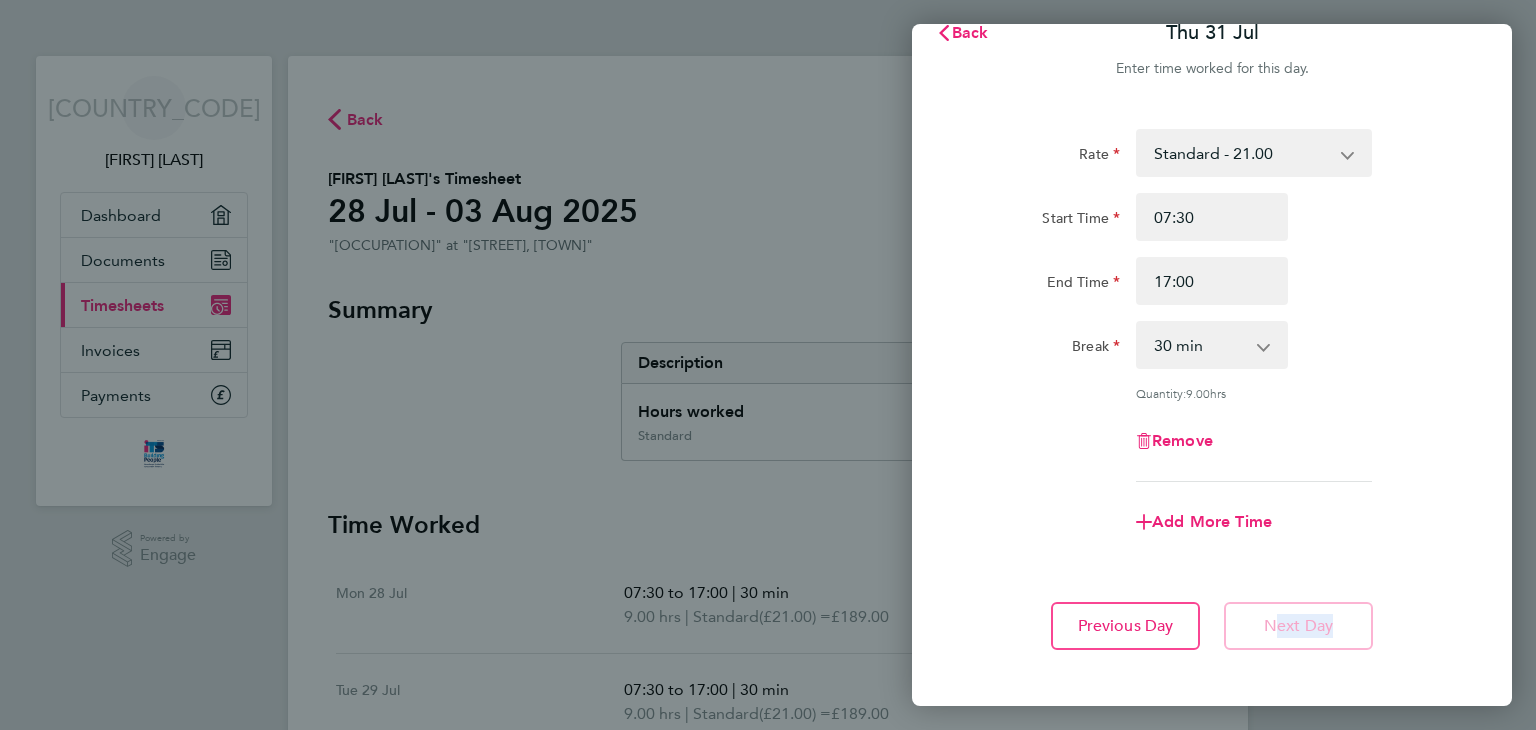 drag, startPoint x: 1286, startPoint y: 615, endPoint x: 1310, endPoint y: 578, distance: 44.102154 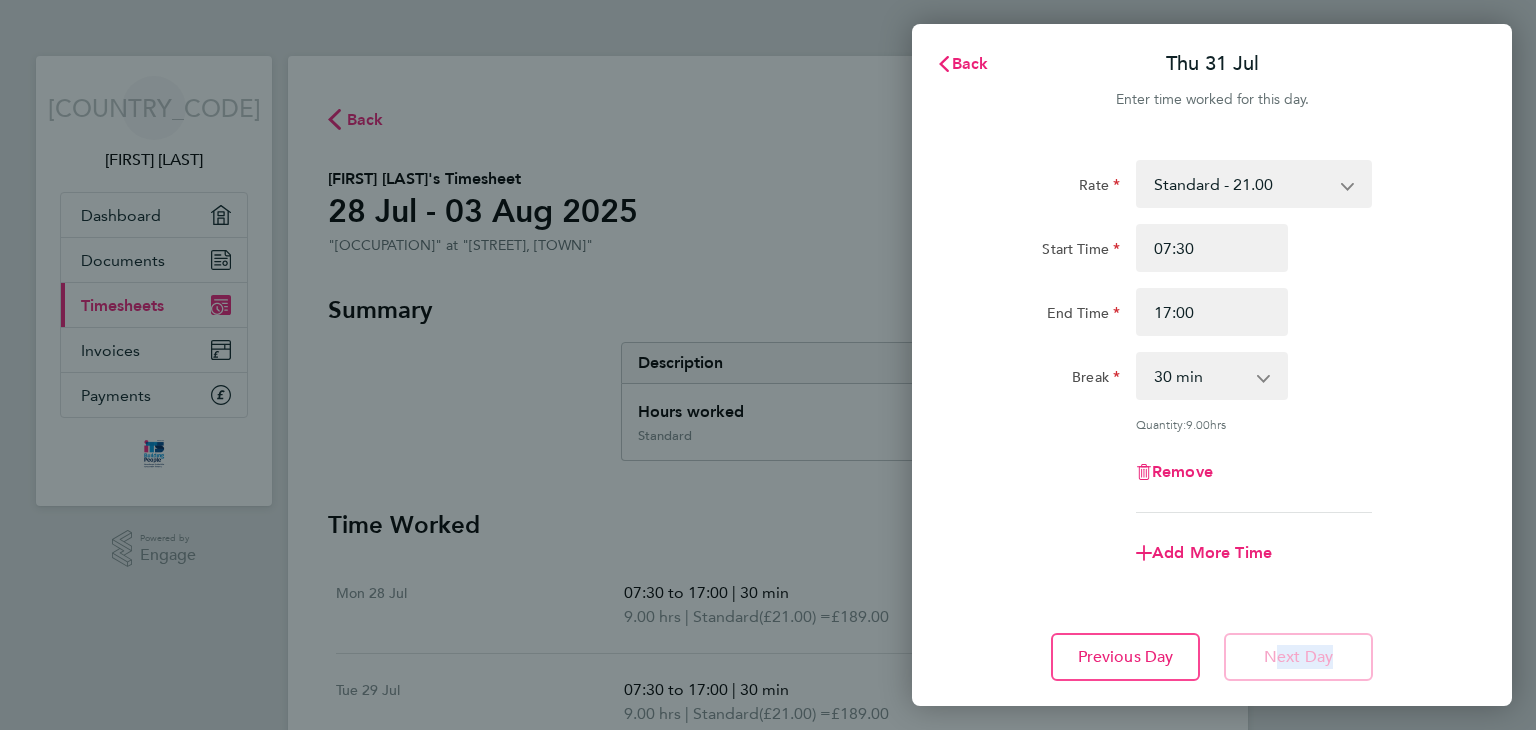 scroll, scrollTop: 0, scrollLeft: 0, axis: both 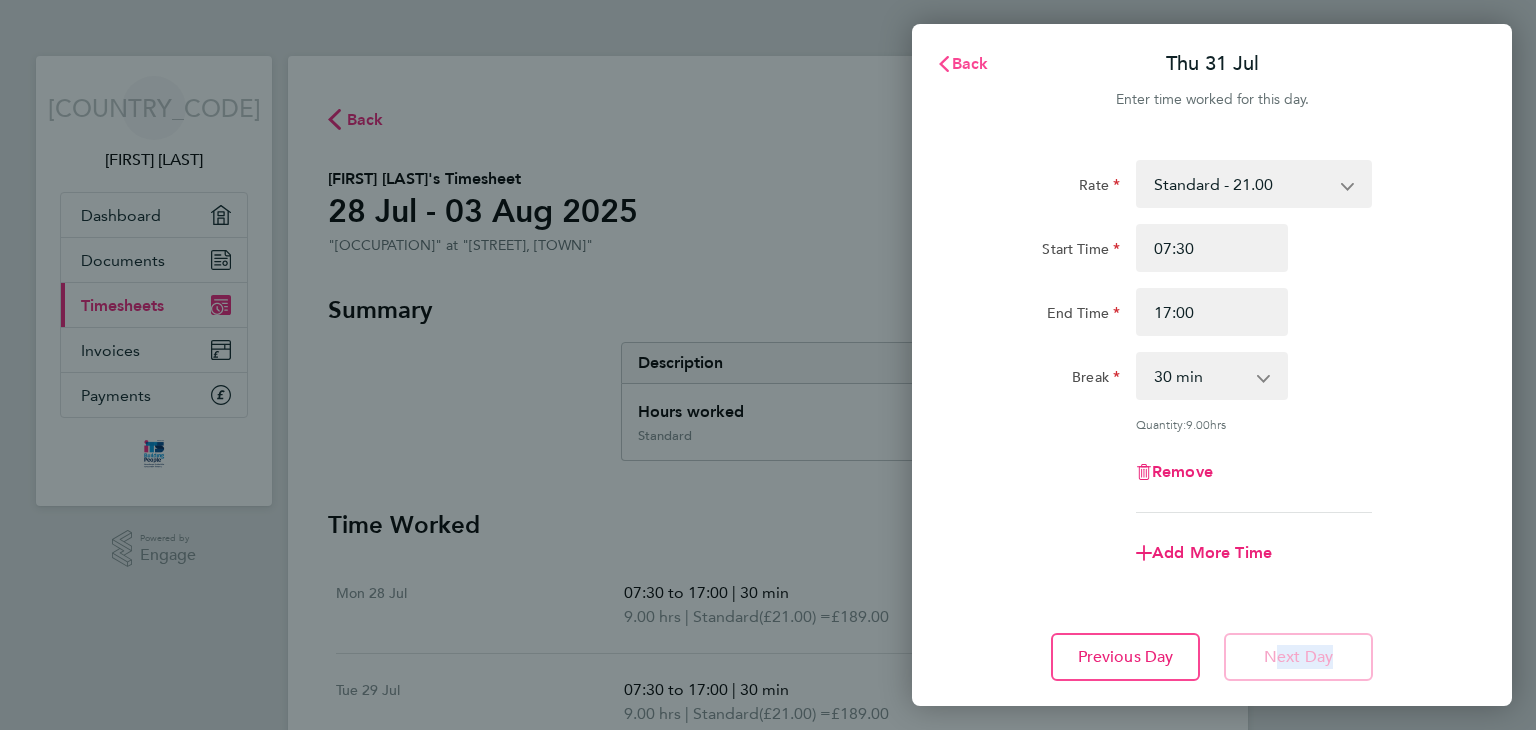 click on "Back" 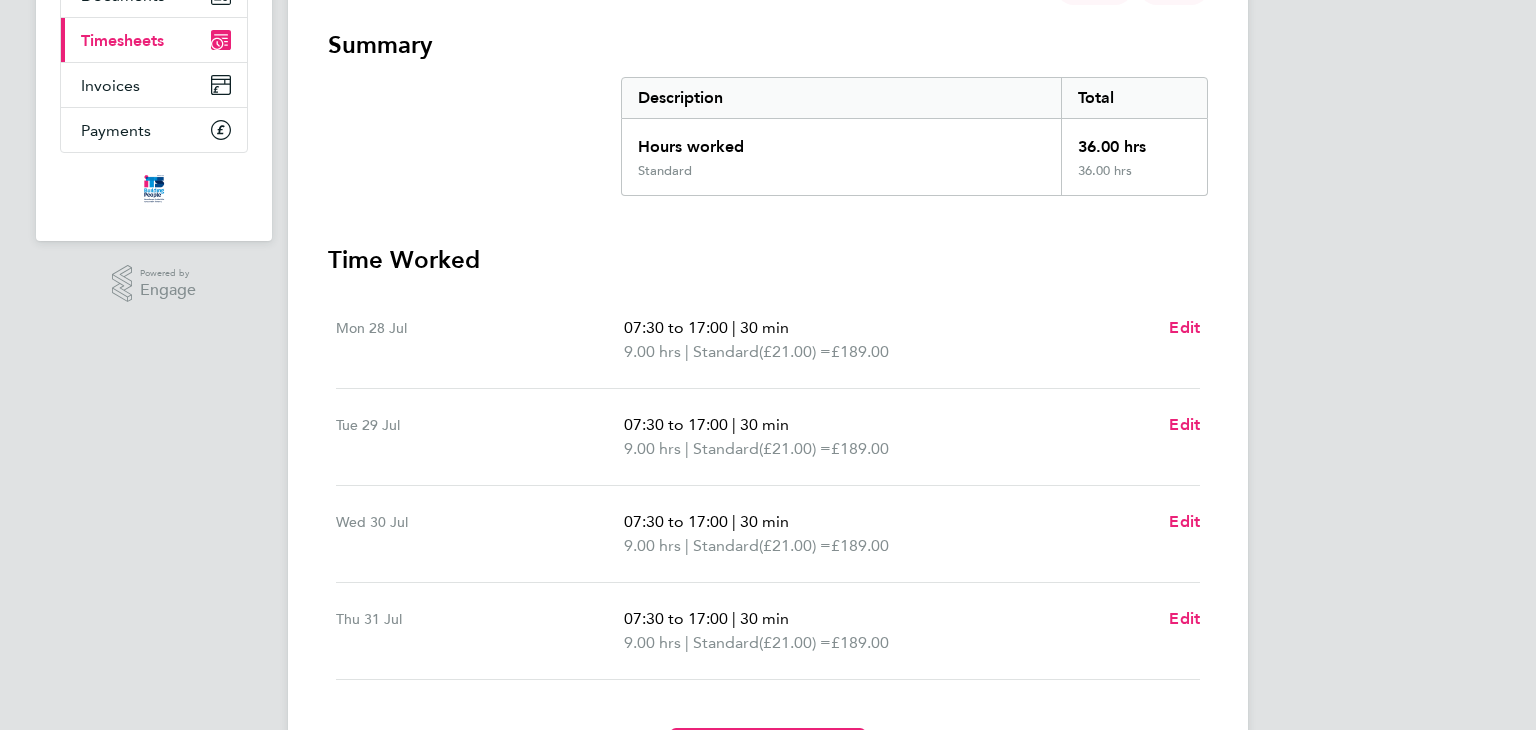 scroll, scrollTop: 0, scrollLeft: 0, axis: both 